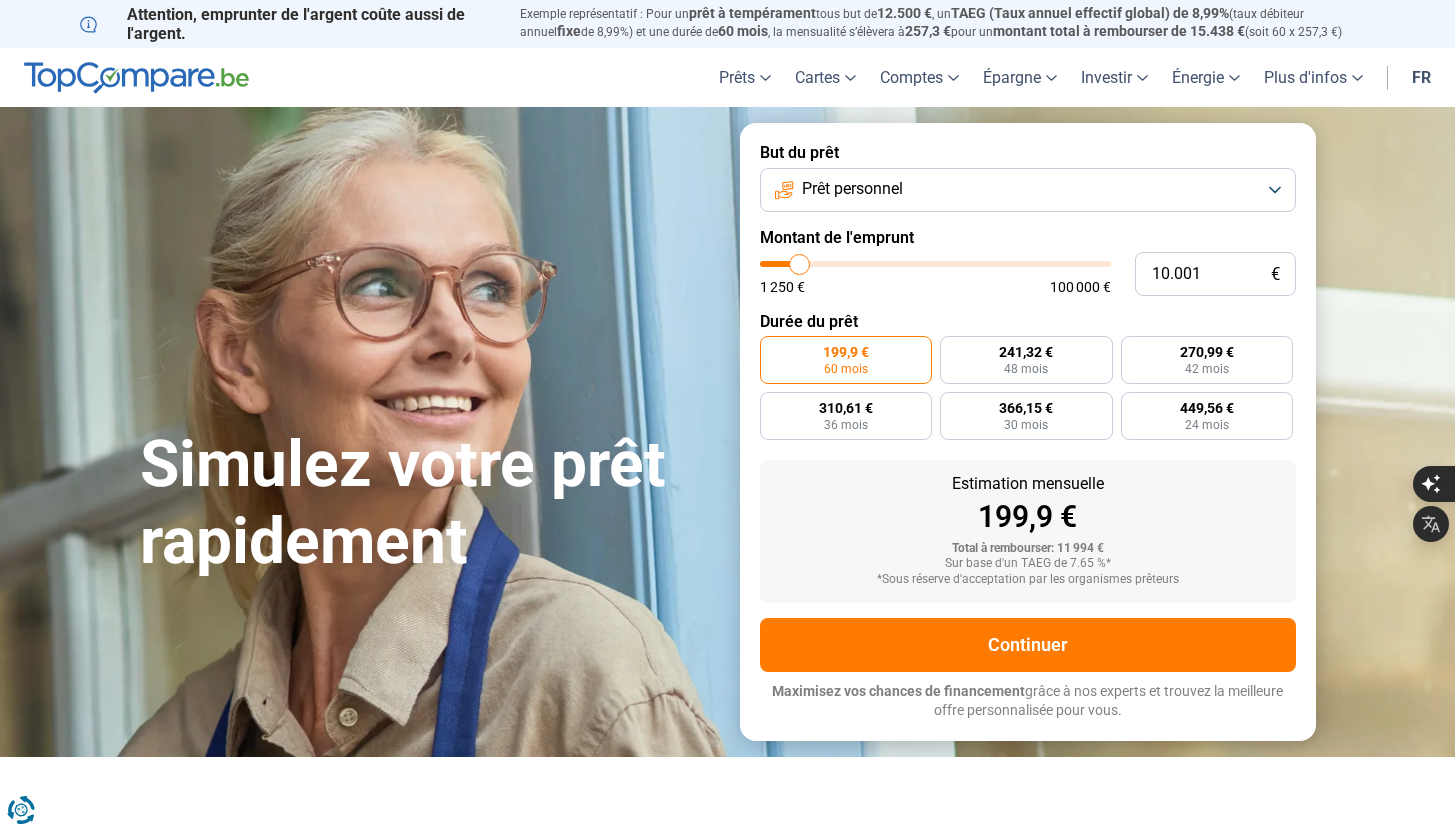 scroll, scrollTop: 0, scrollLeft: 0, axis: both 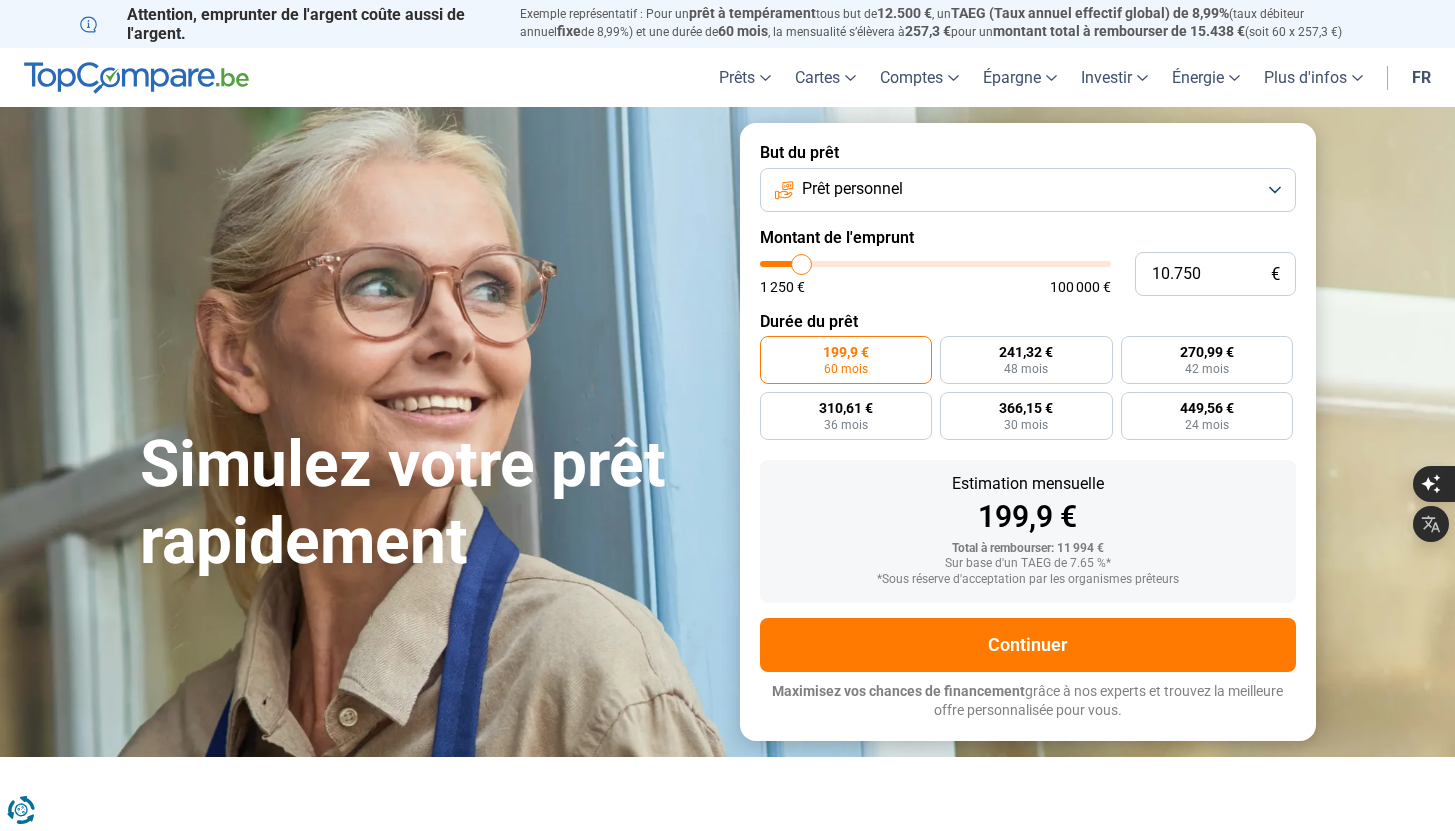 type on "11.000" 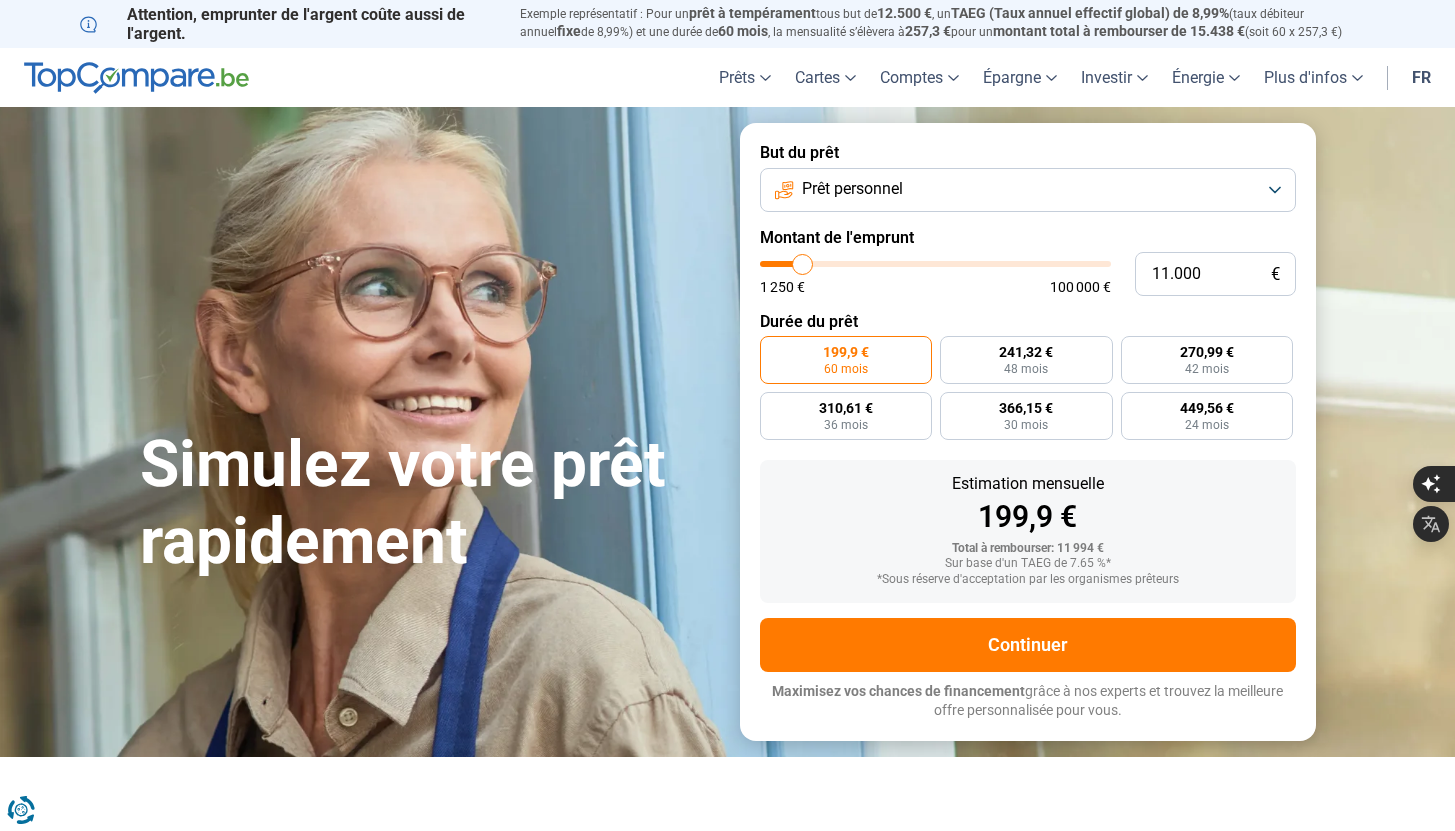 type on "11.250" 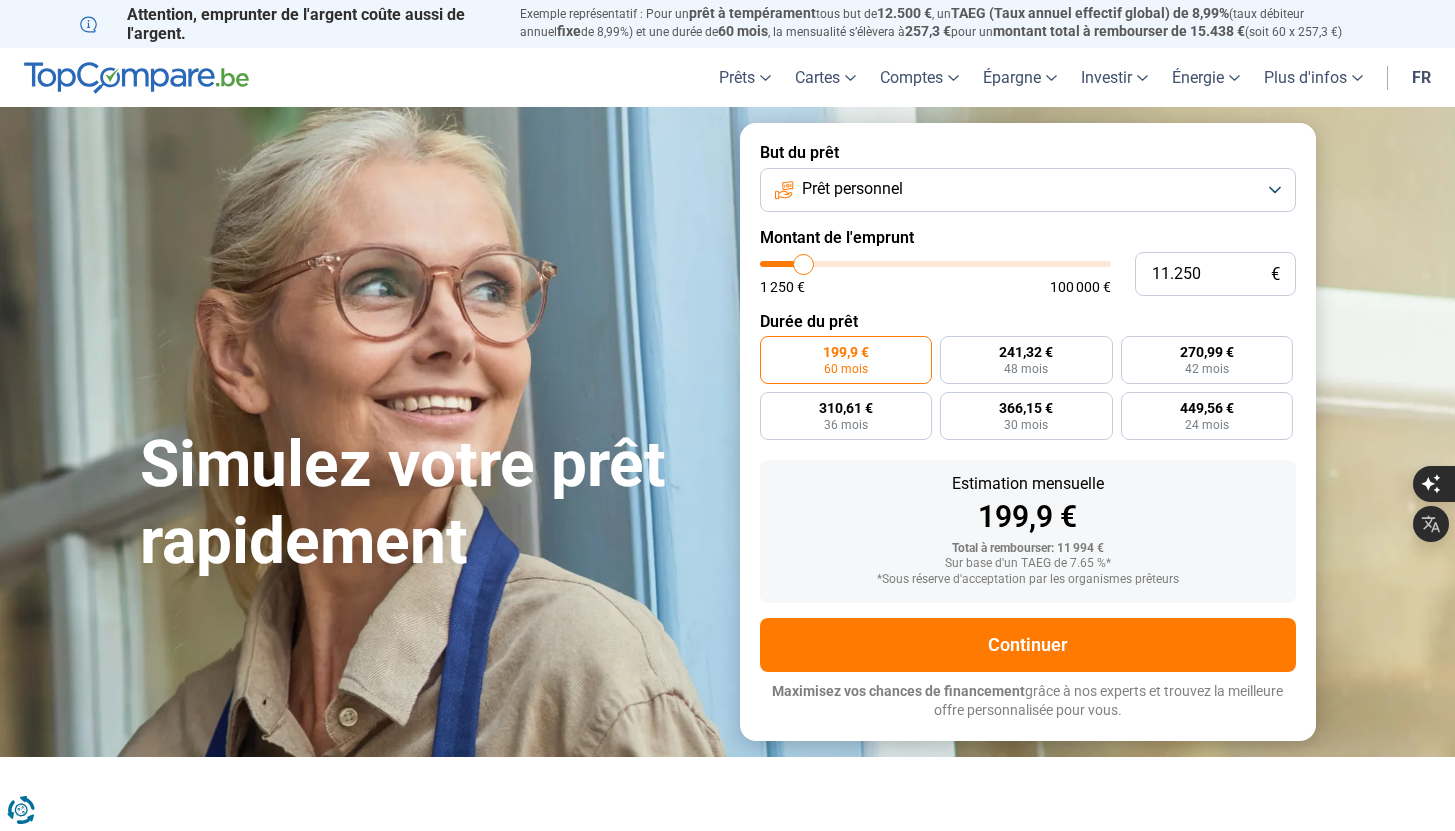 type on "11.500" 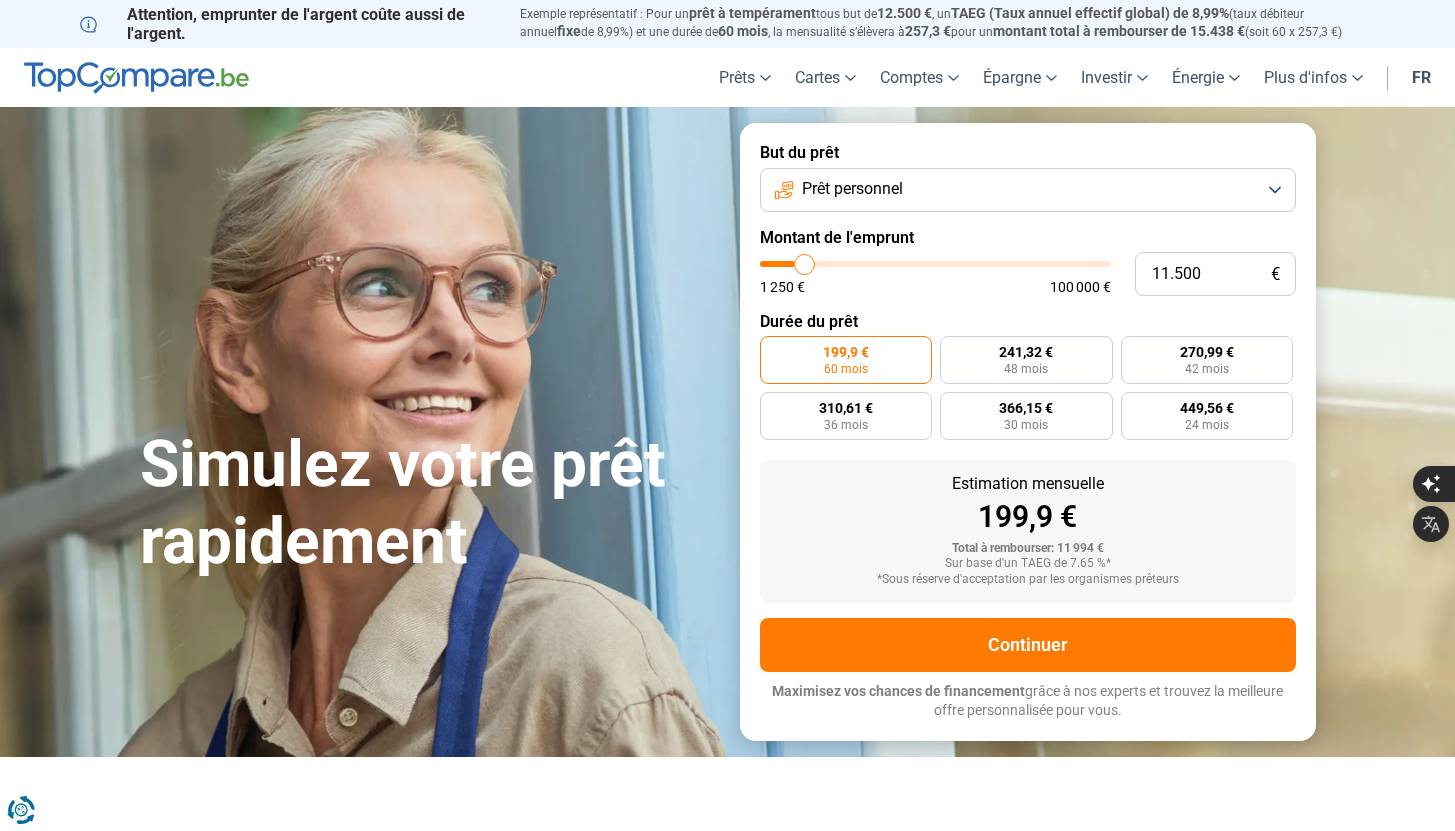 type on "12.250" 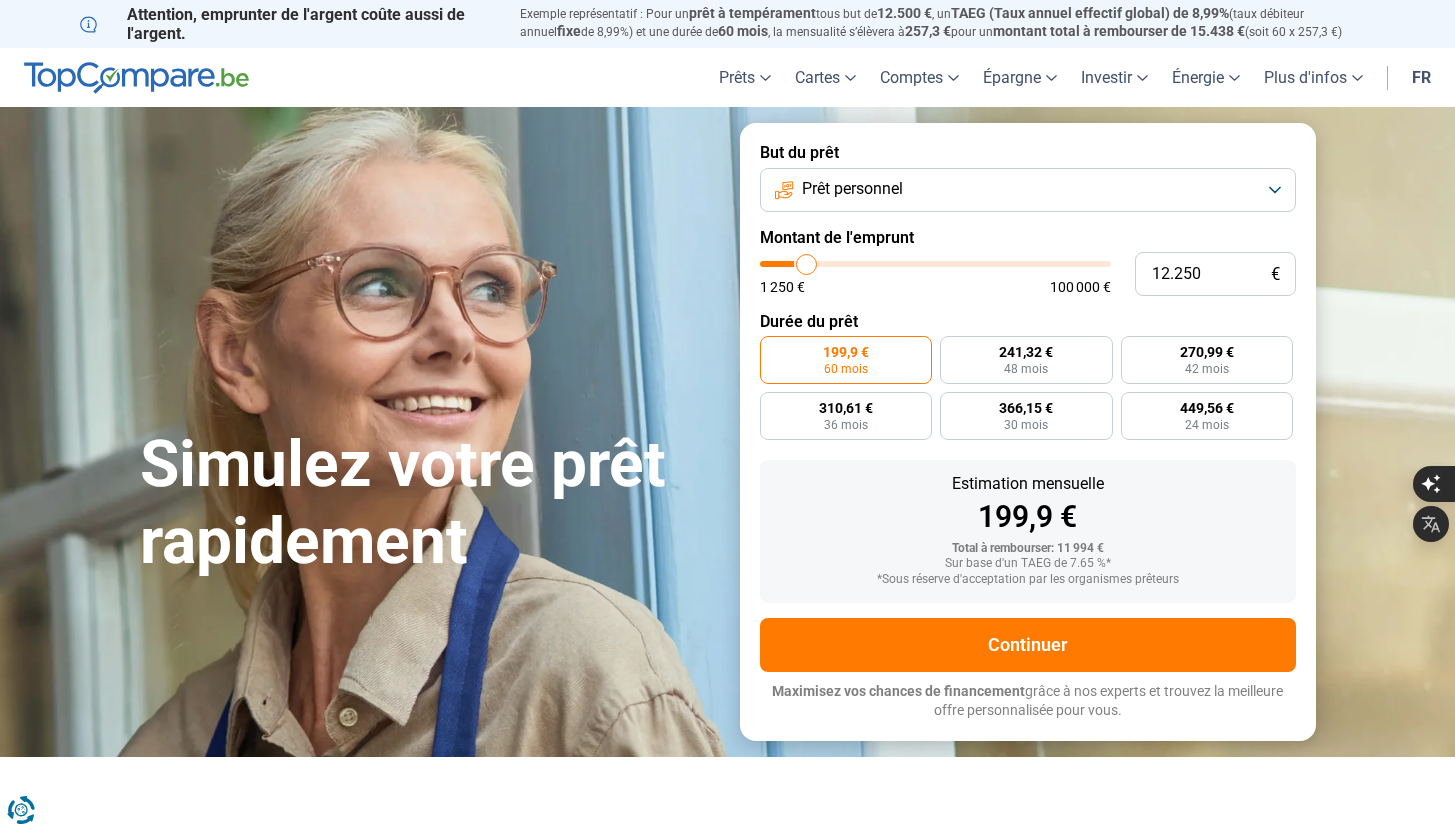 type on "16.000" 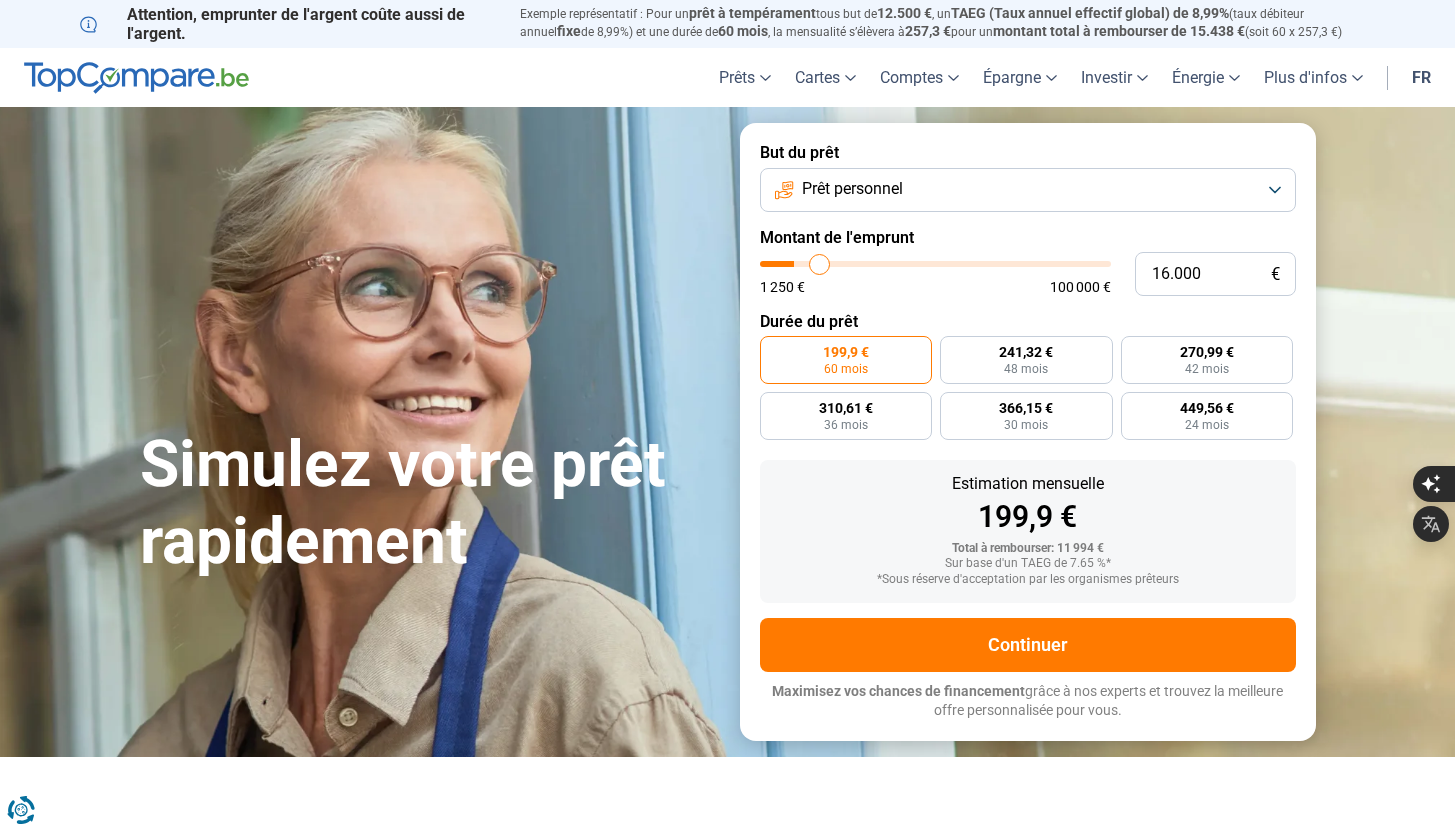 type on "17.750" 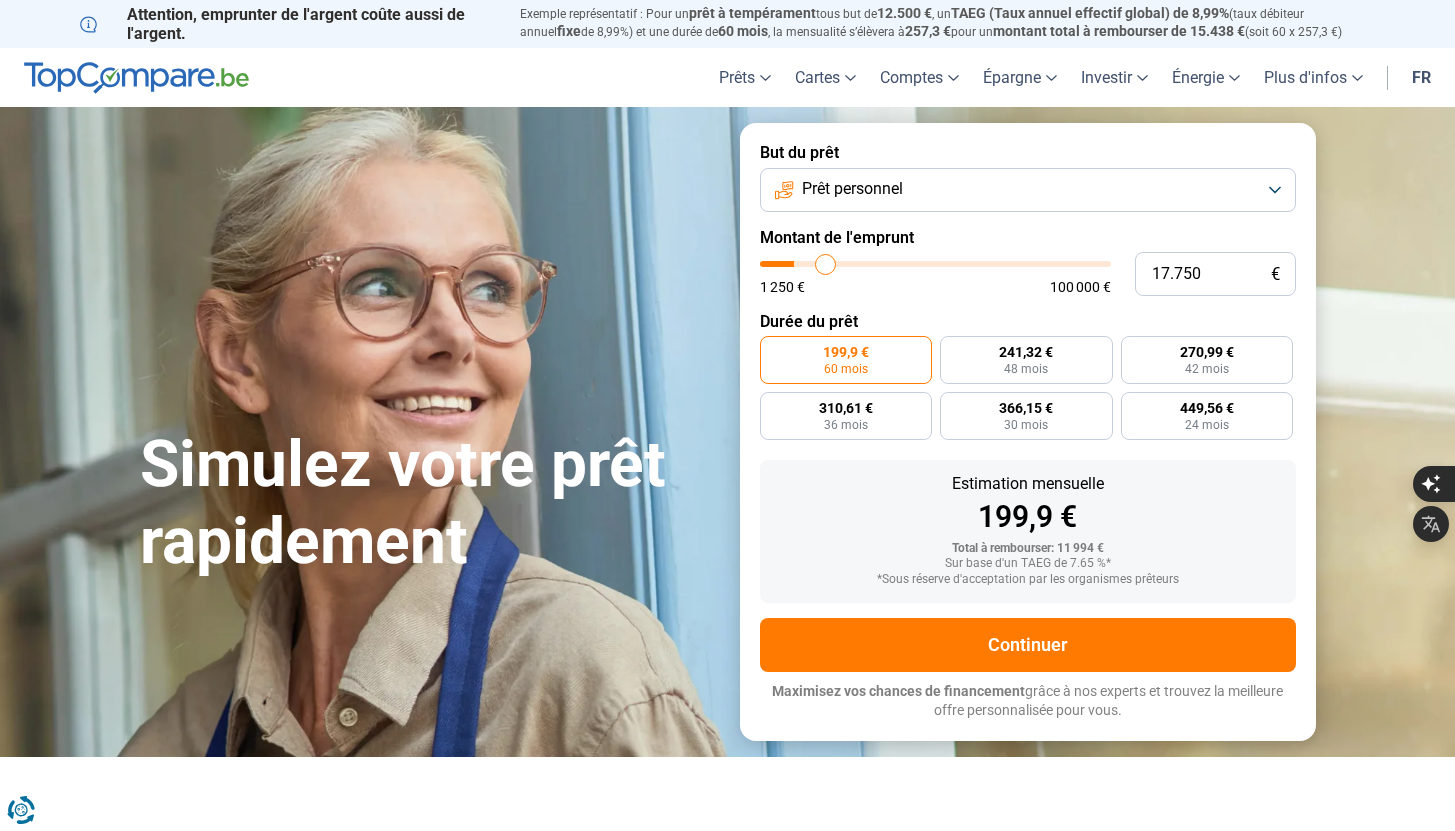 type on "23.750" 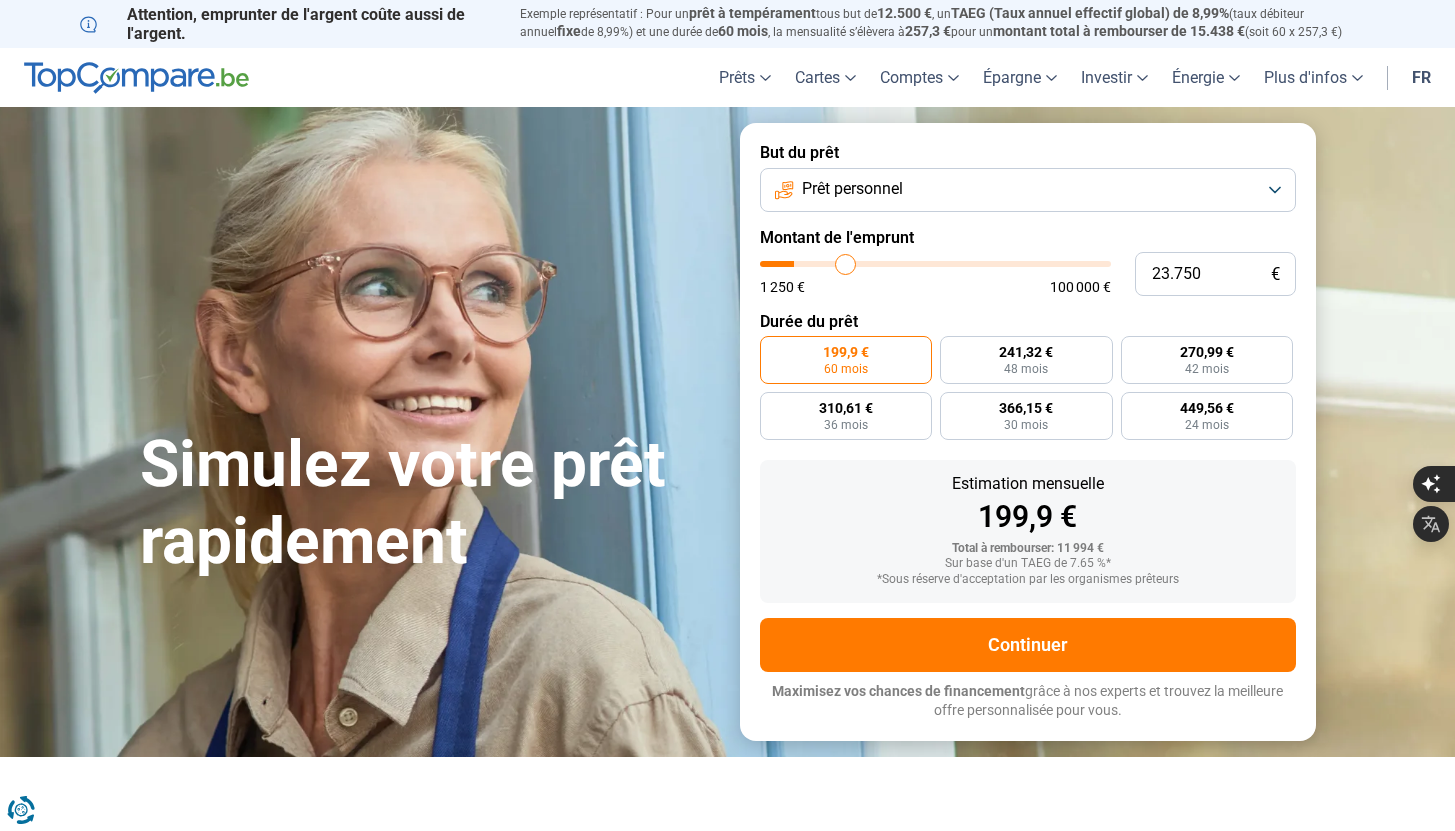 type on "29.500" 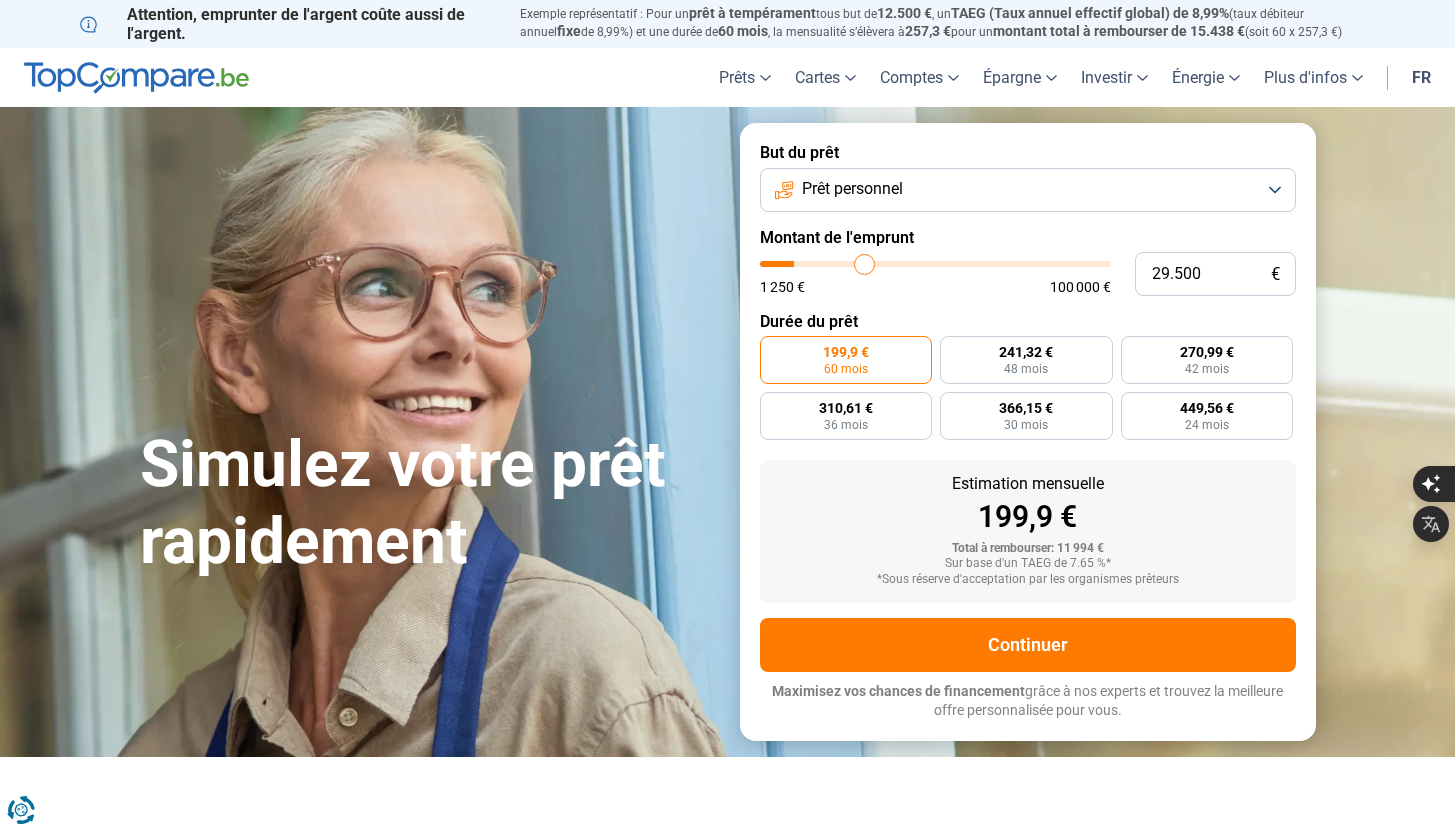 type on "34.000" 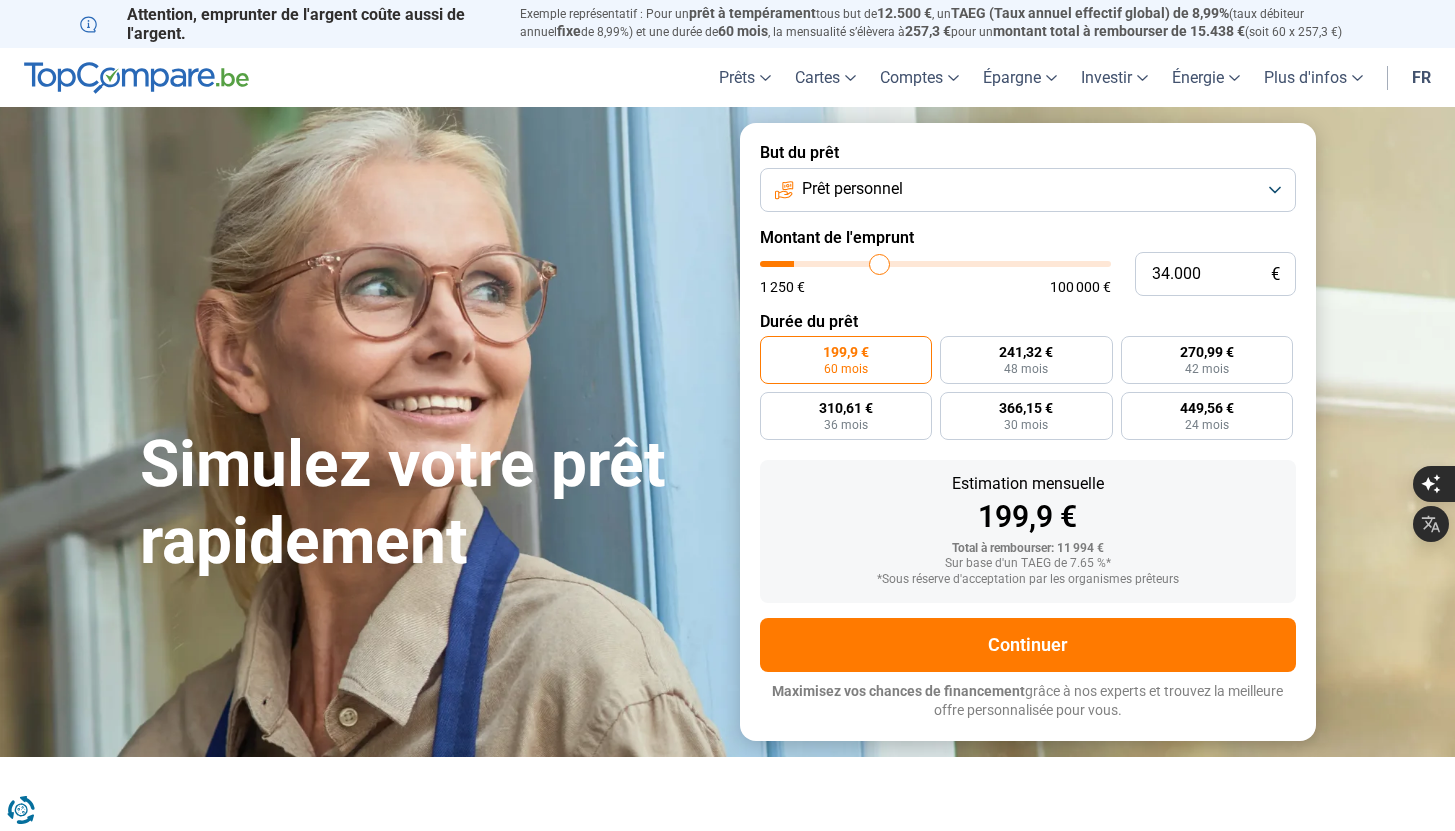 type on "39.500" 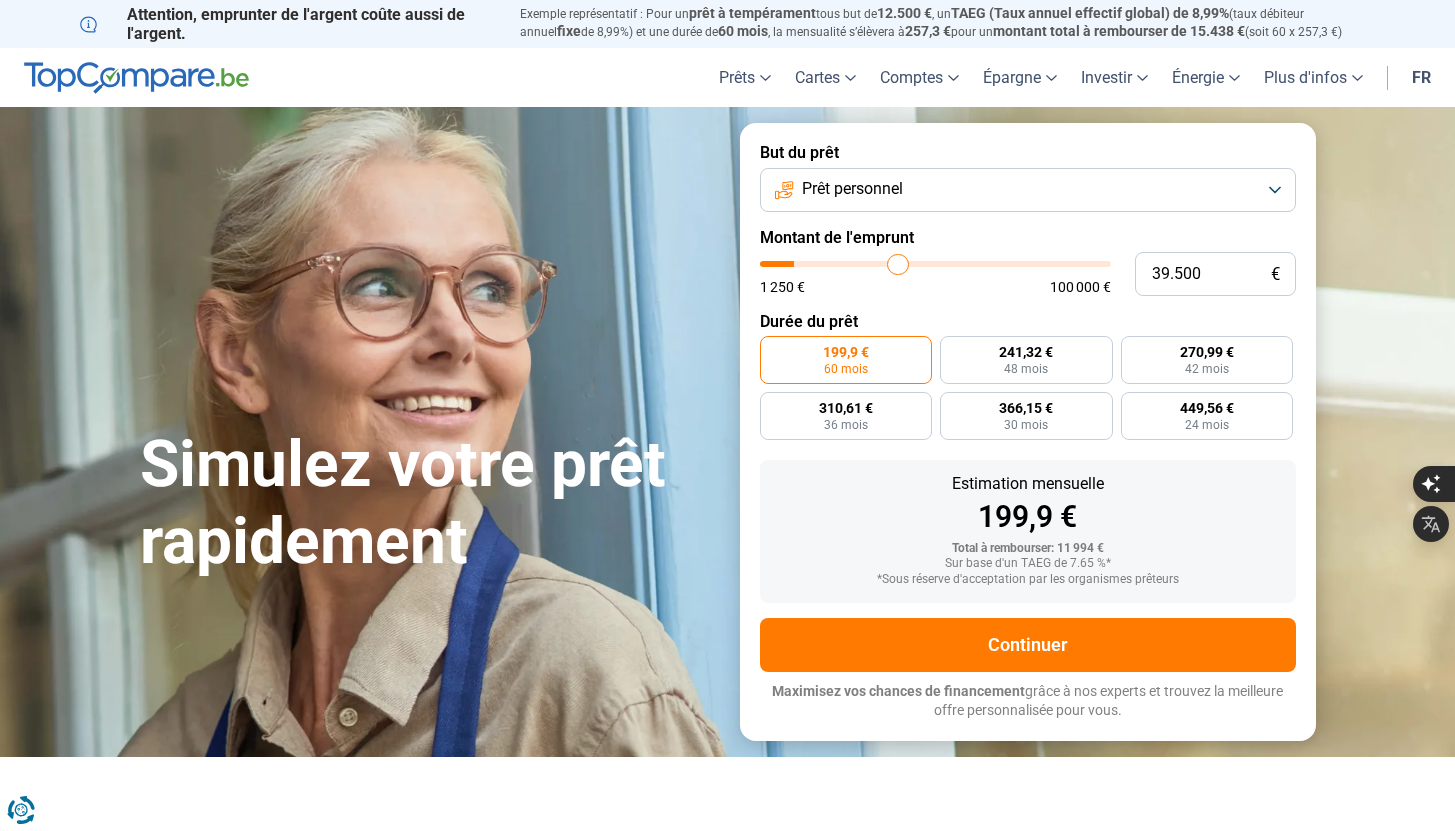 type on "45.250" 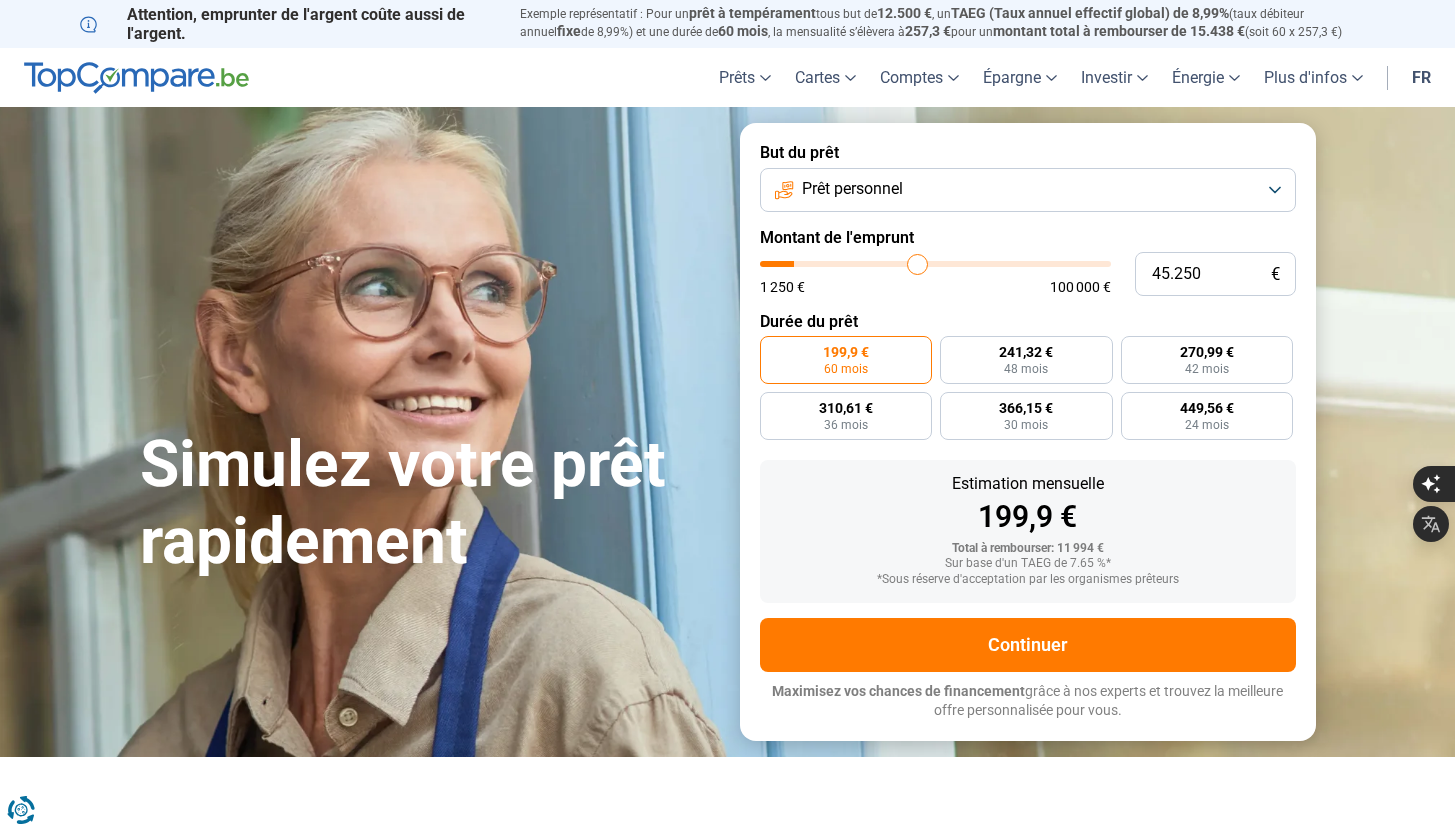 type on "49.750" 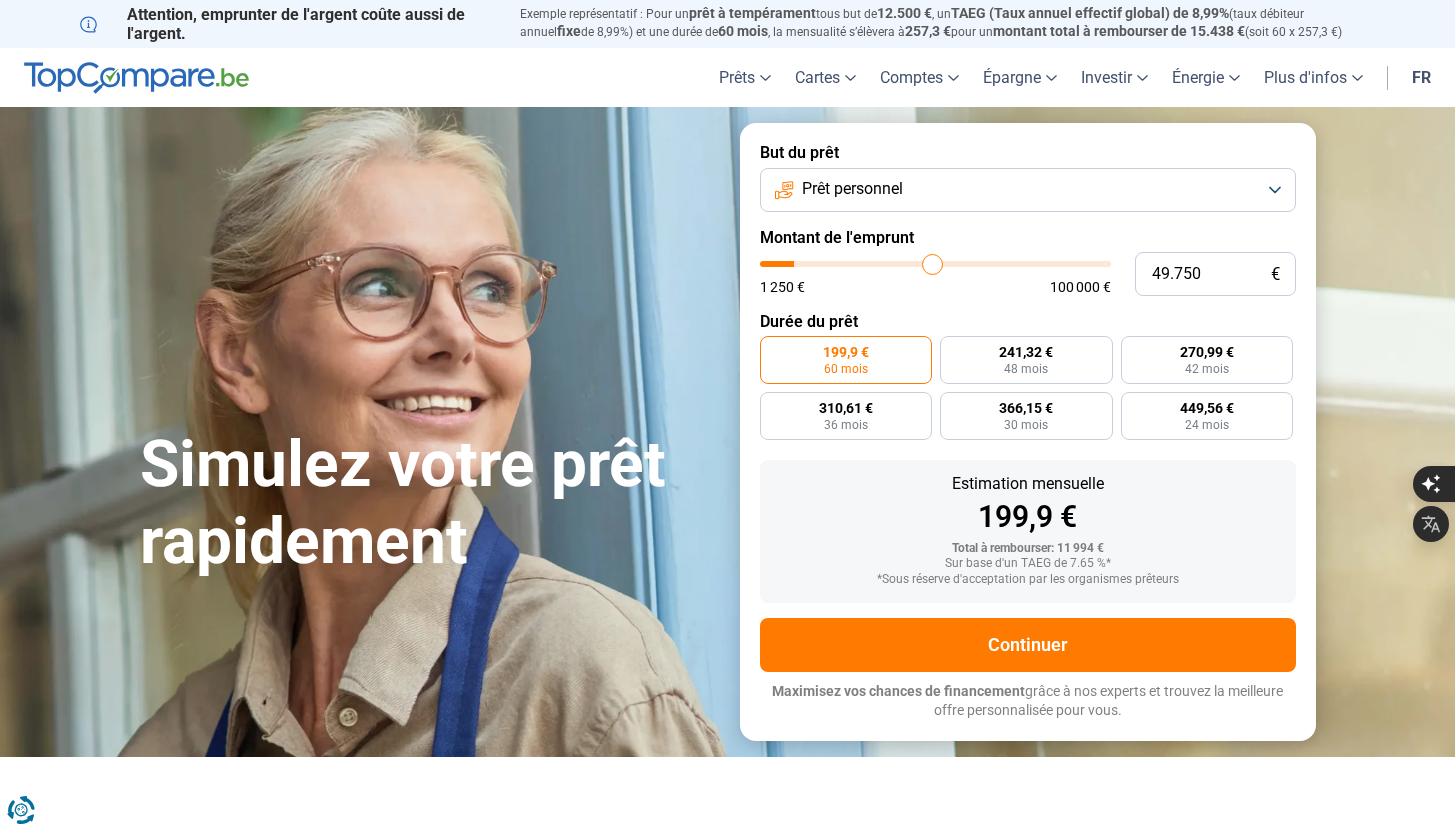 type on "55.750" 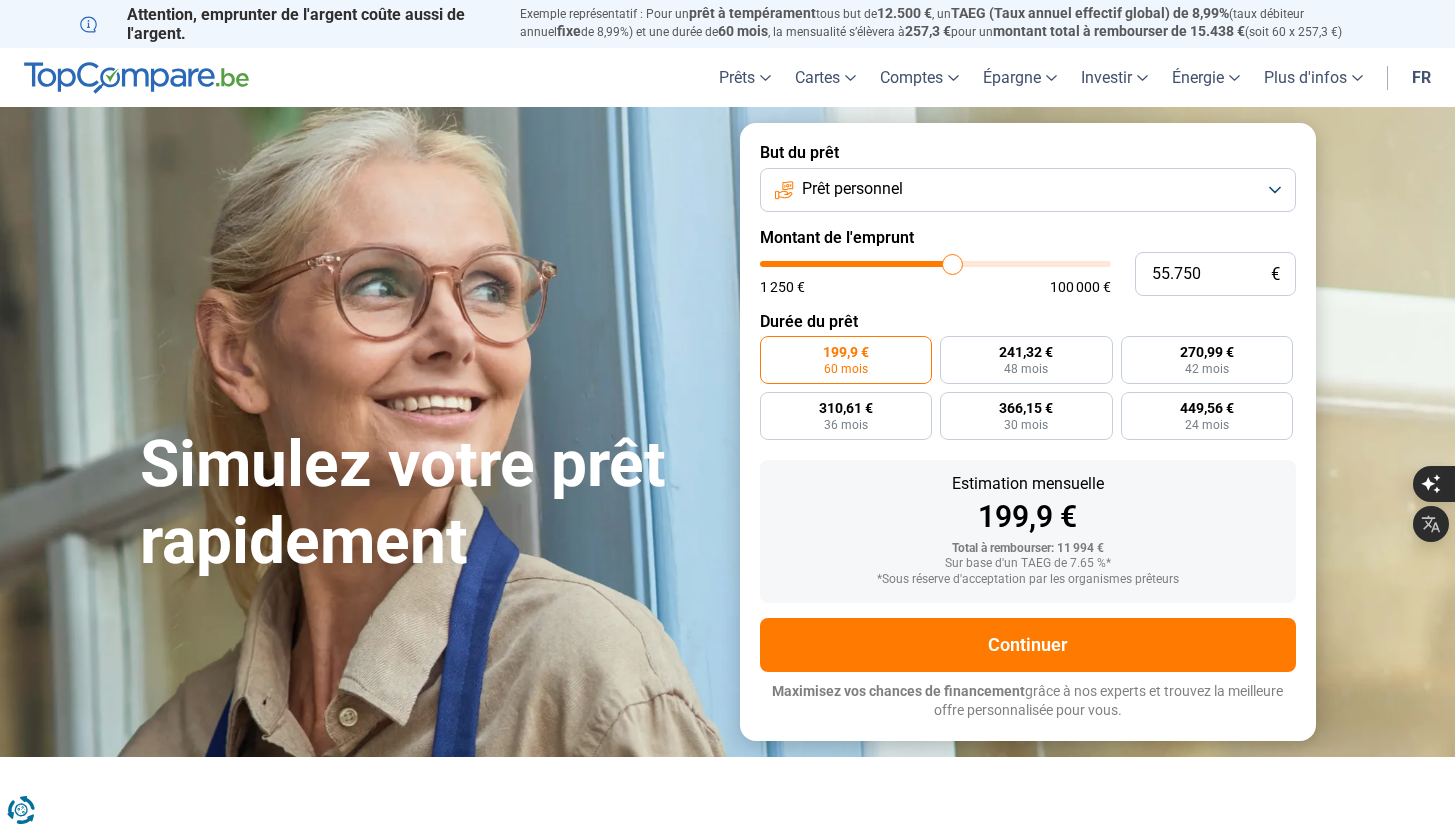 type on "61.500" 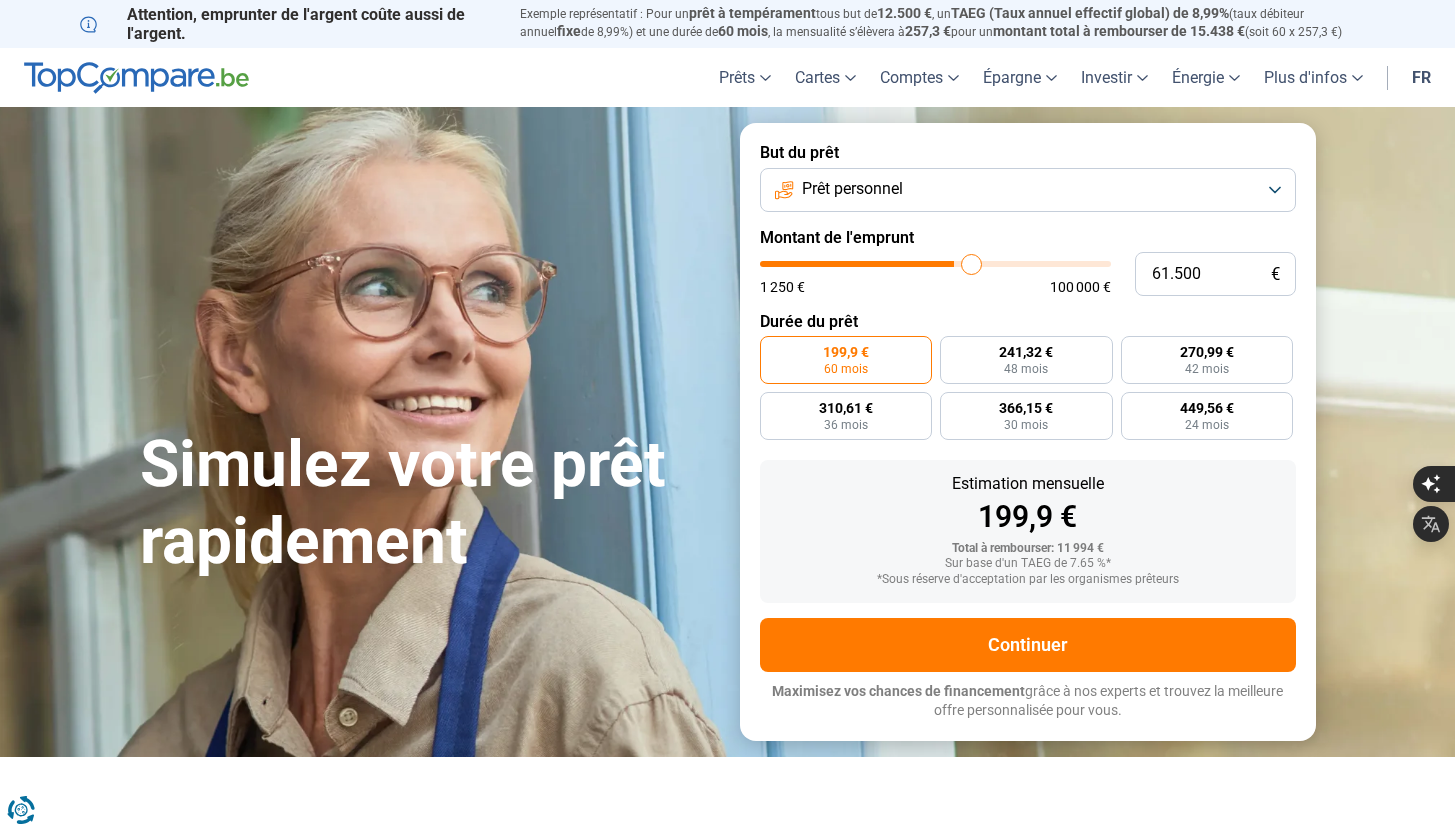 type on "64.000" 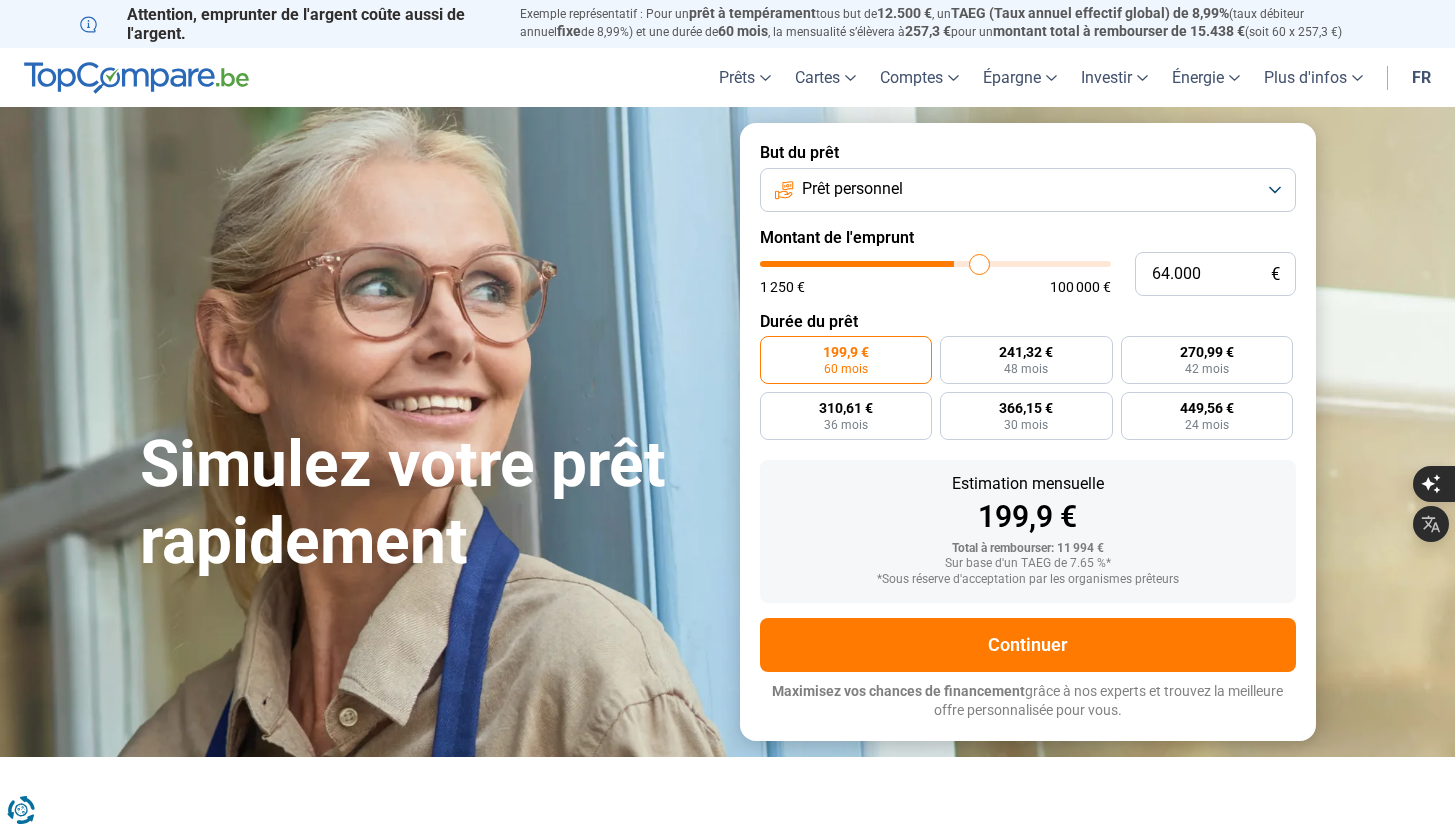 type on "65.500" 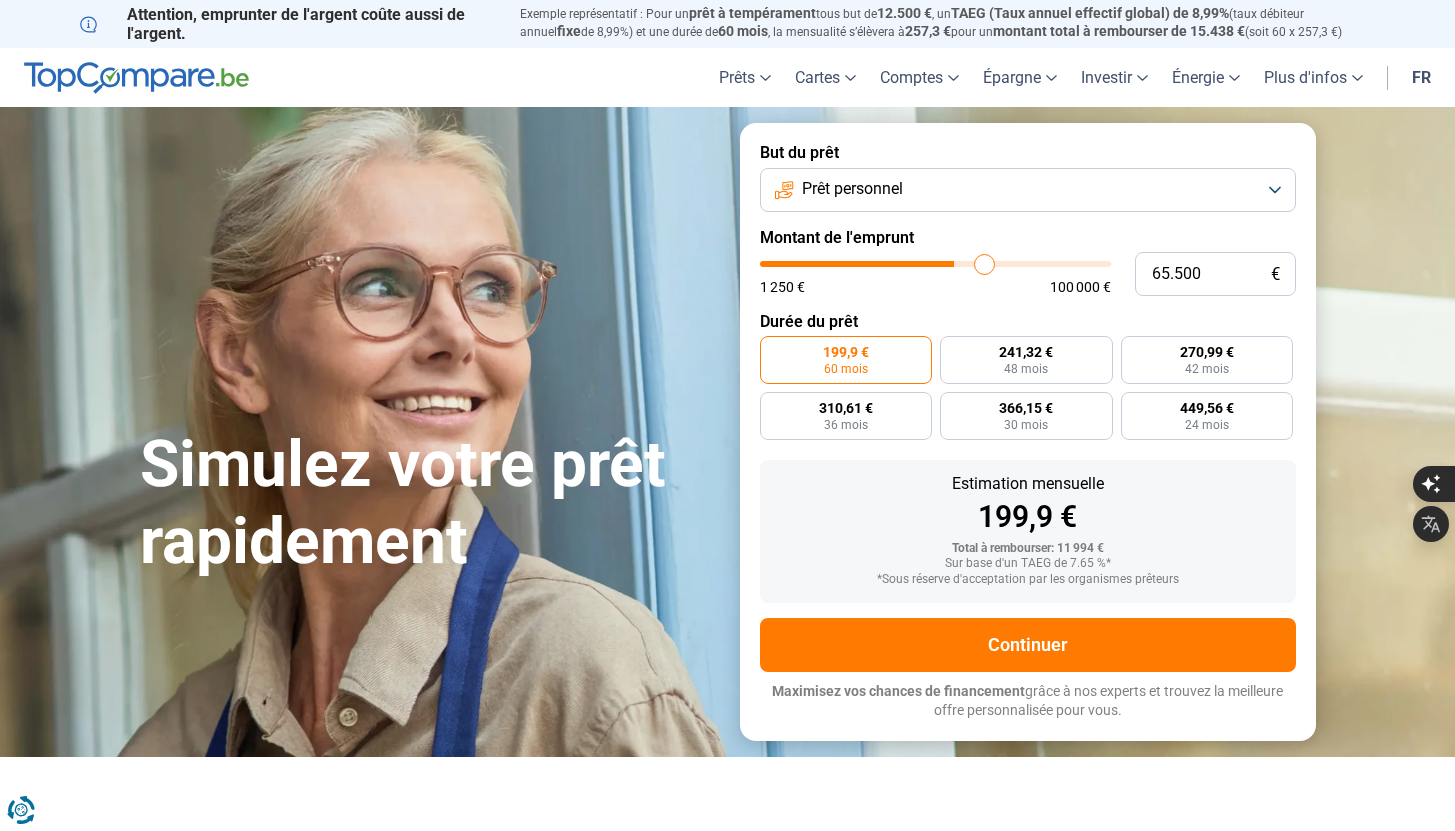 type on "69.250" 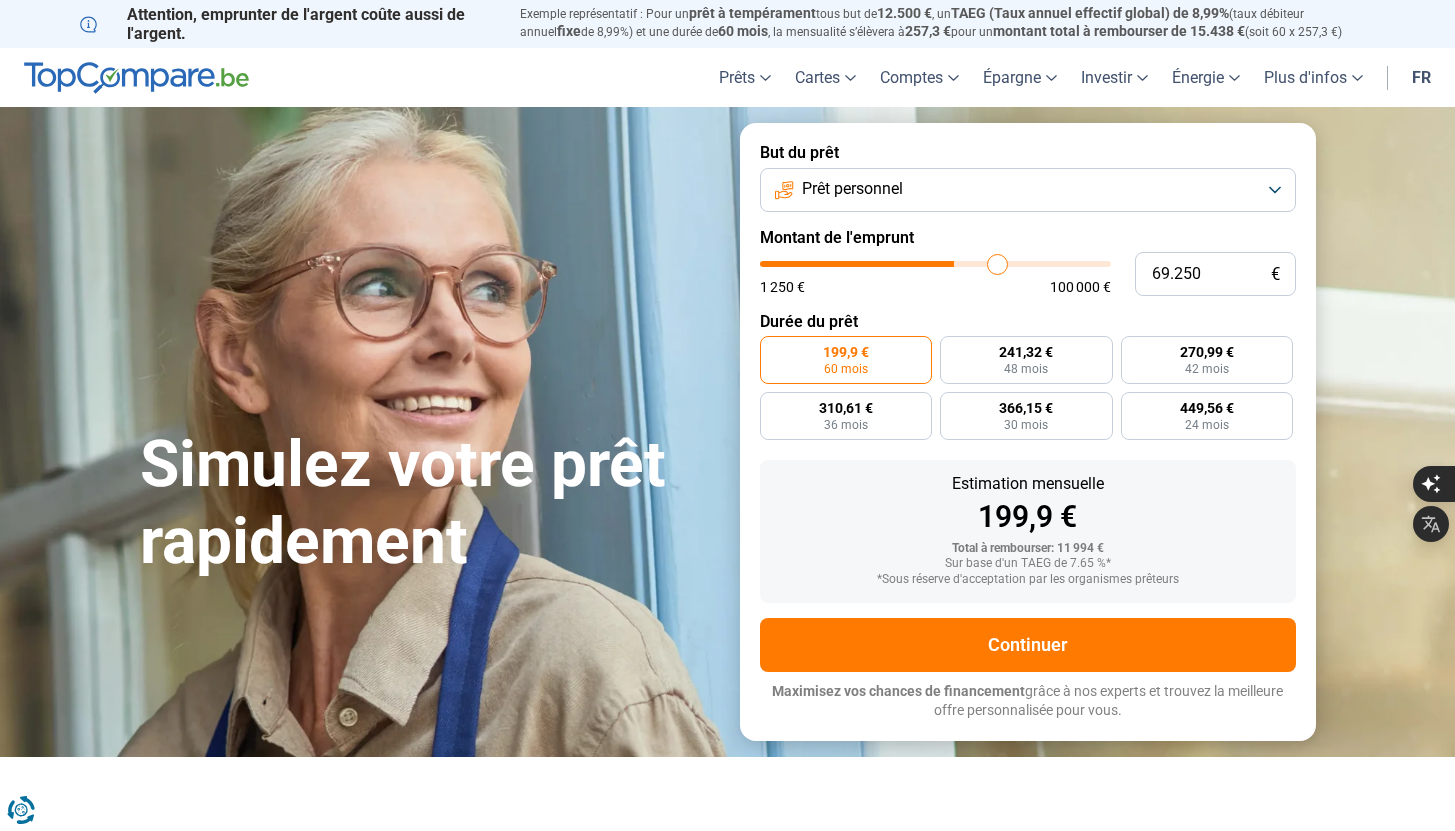 type on "74.250" 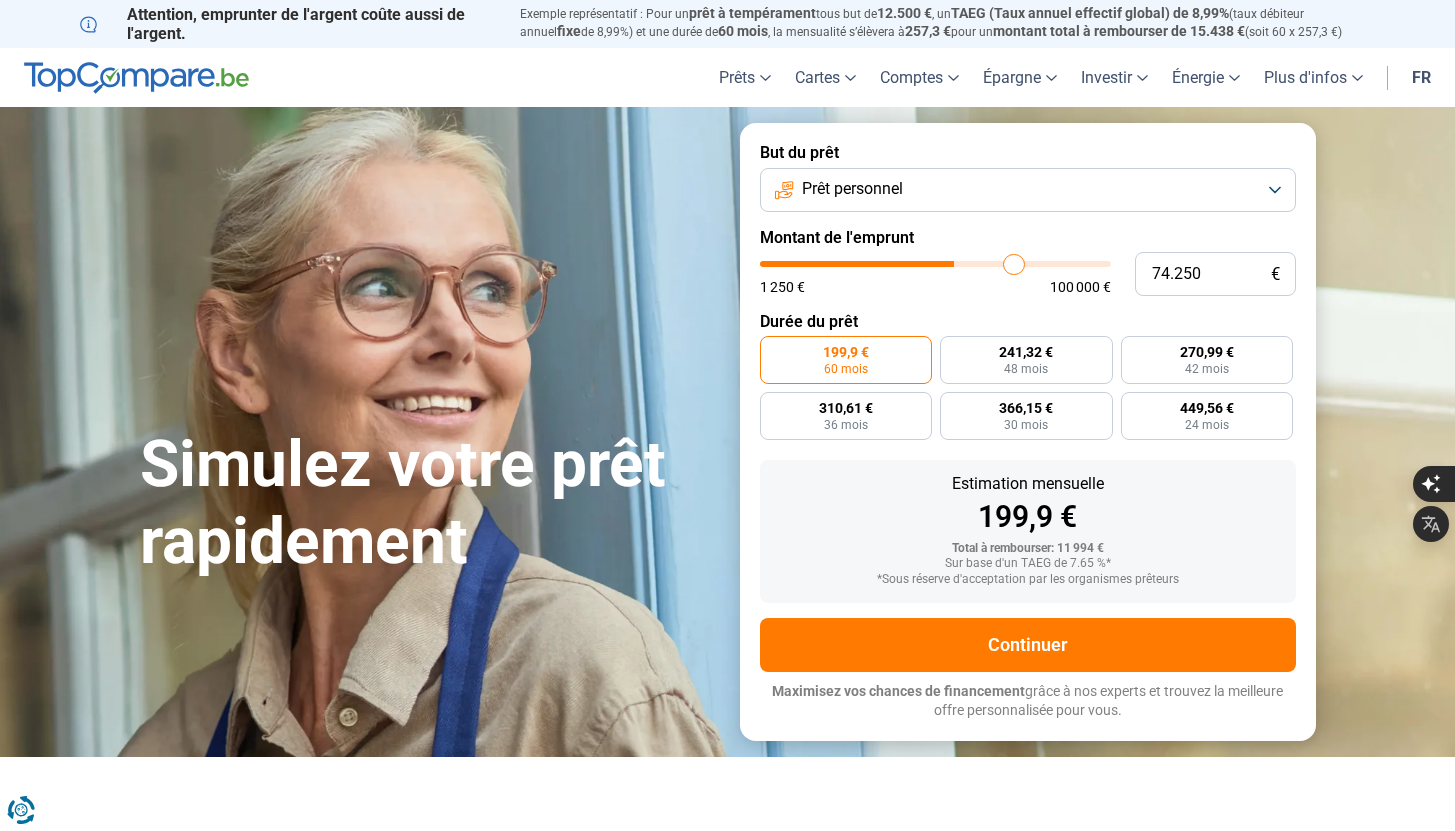 type on "77.500" 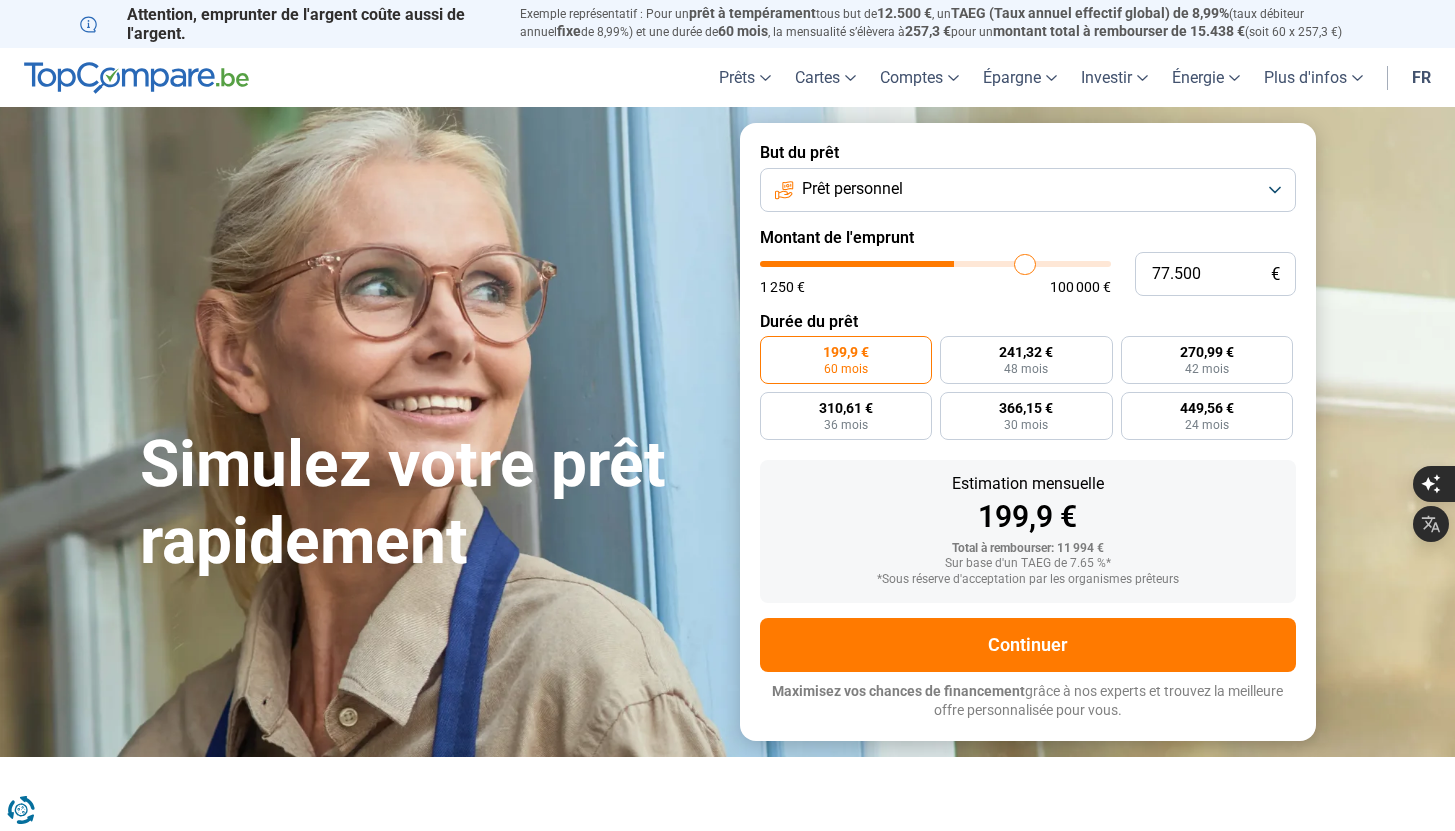 type on "80.000" 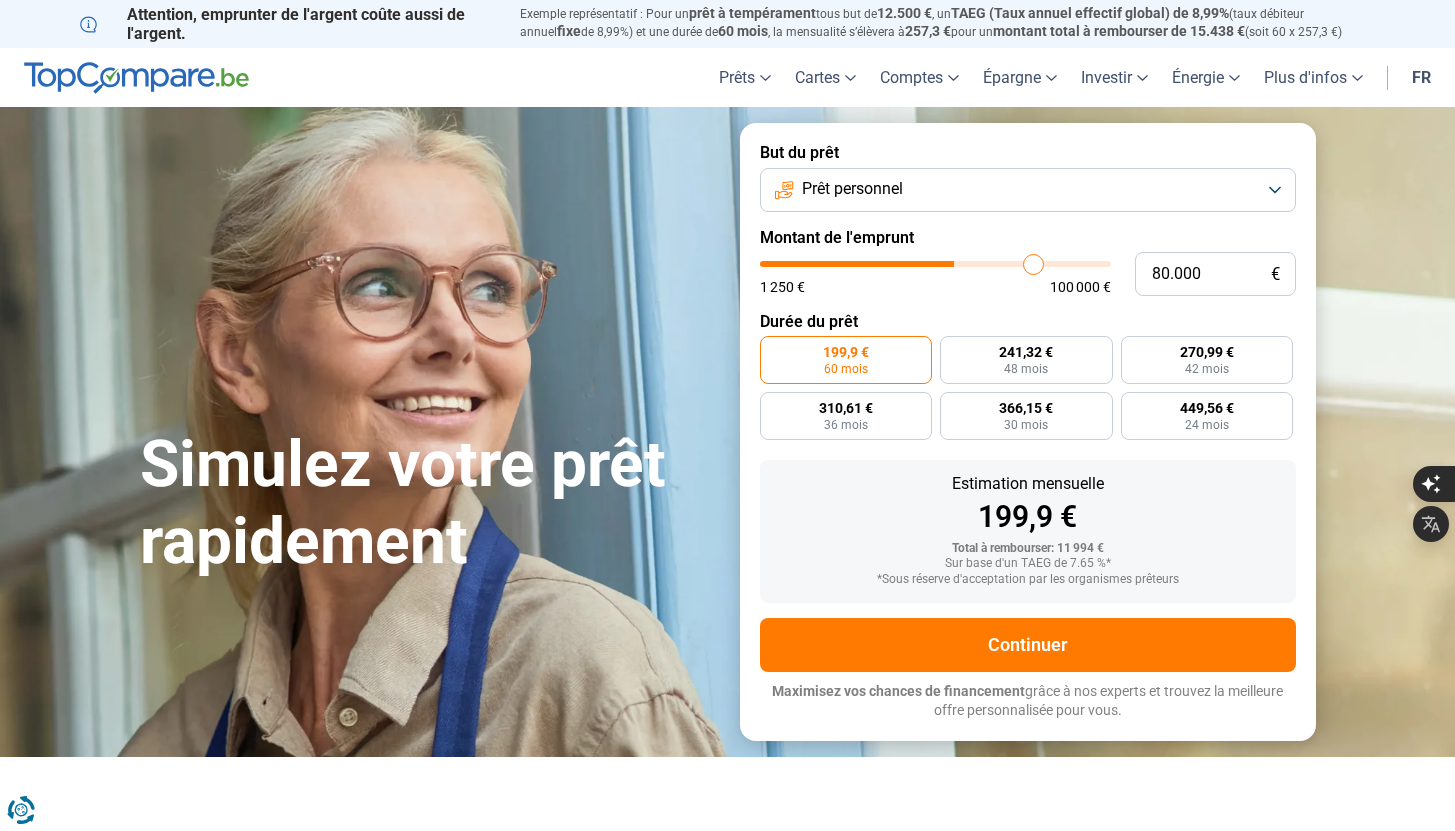 type on "81.750" 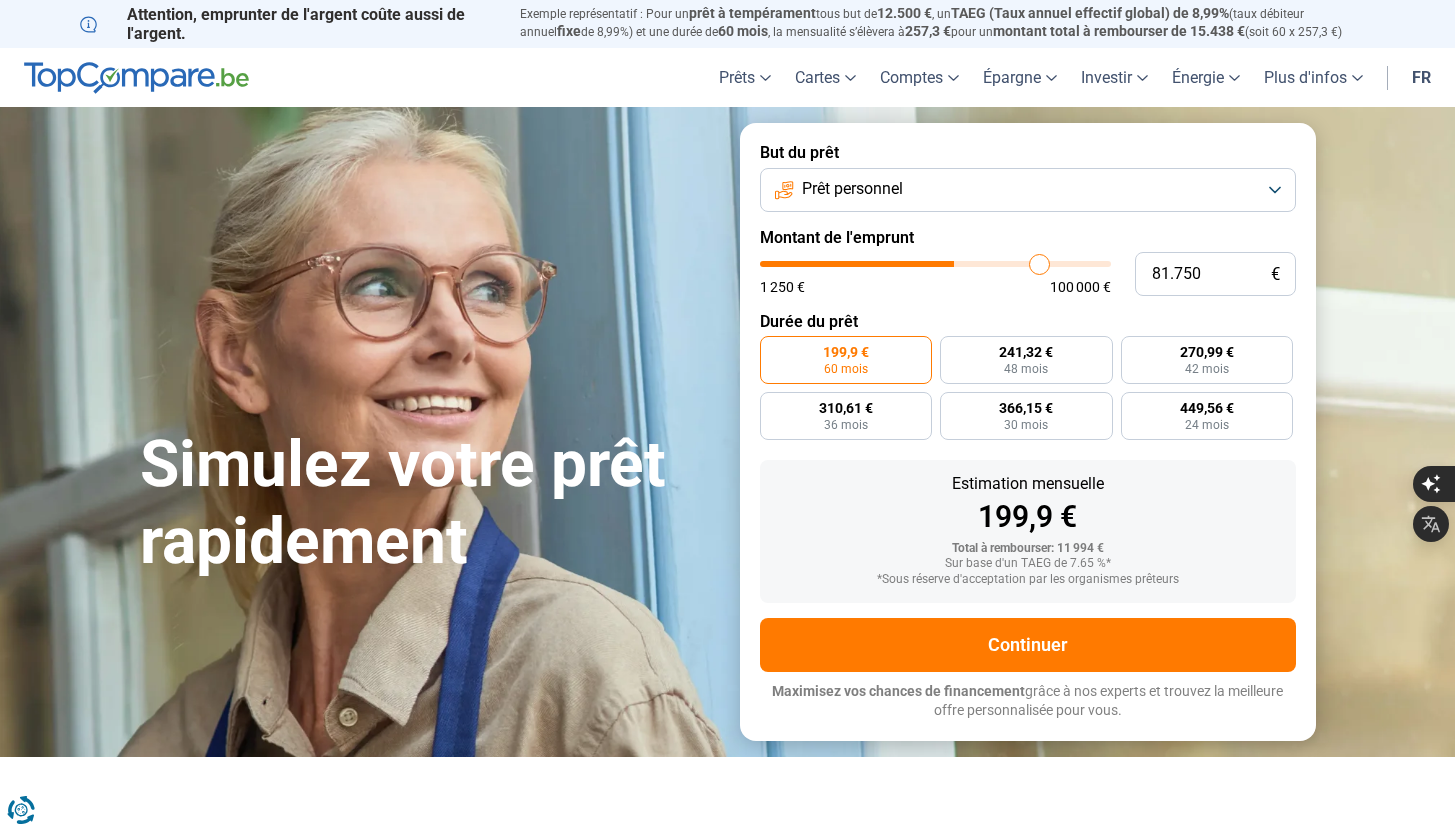 type on "84.500" 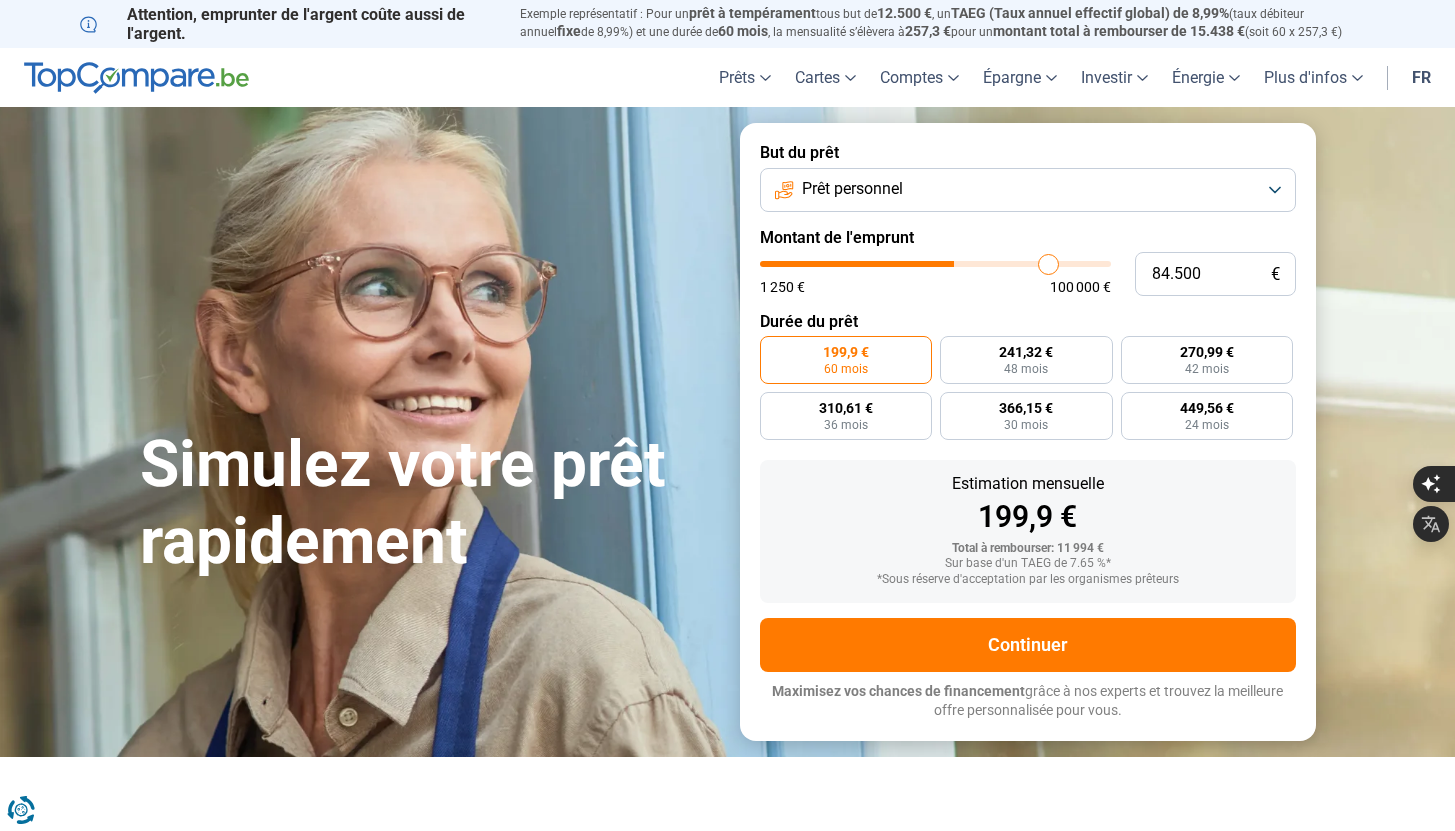 type on "88.000" 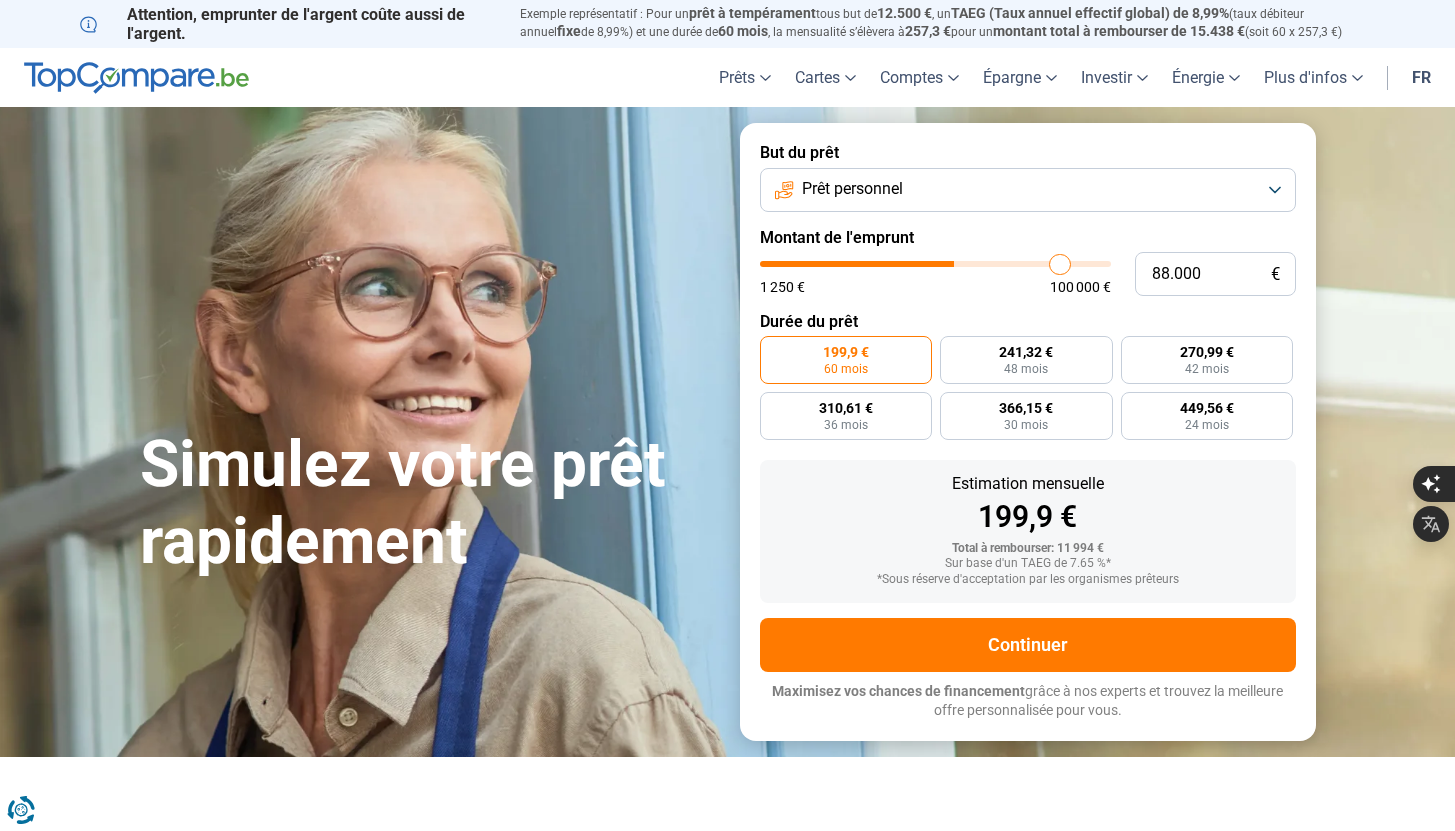 type on "90.000" 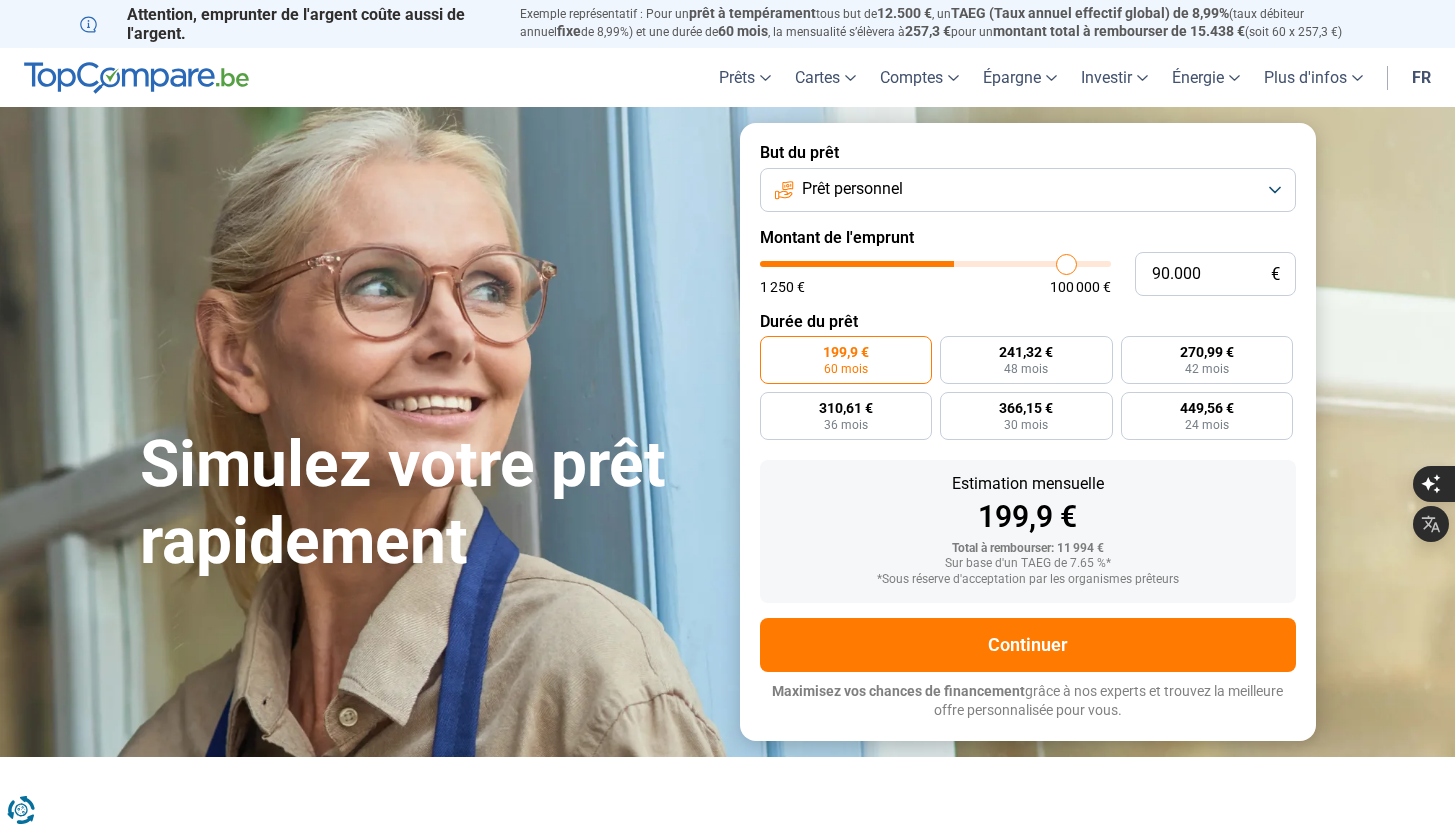 type on "91.500" 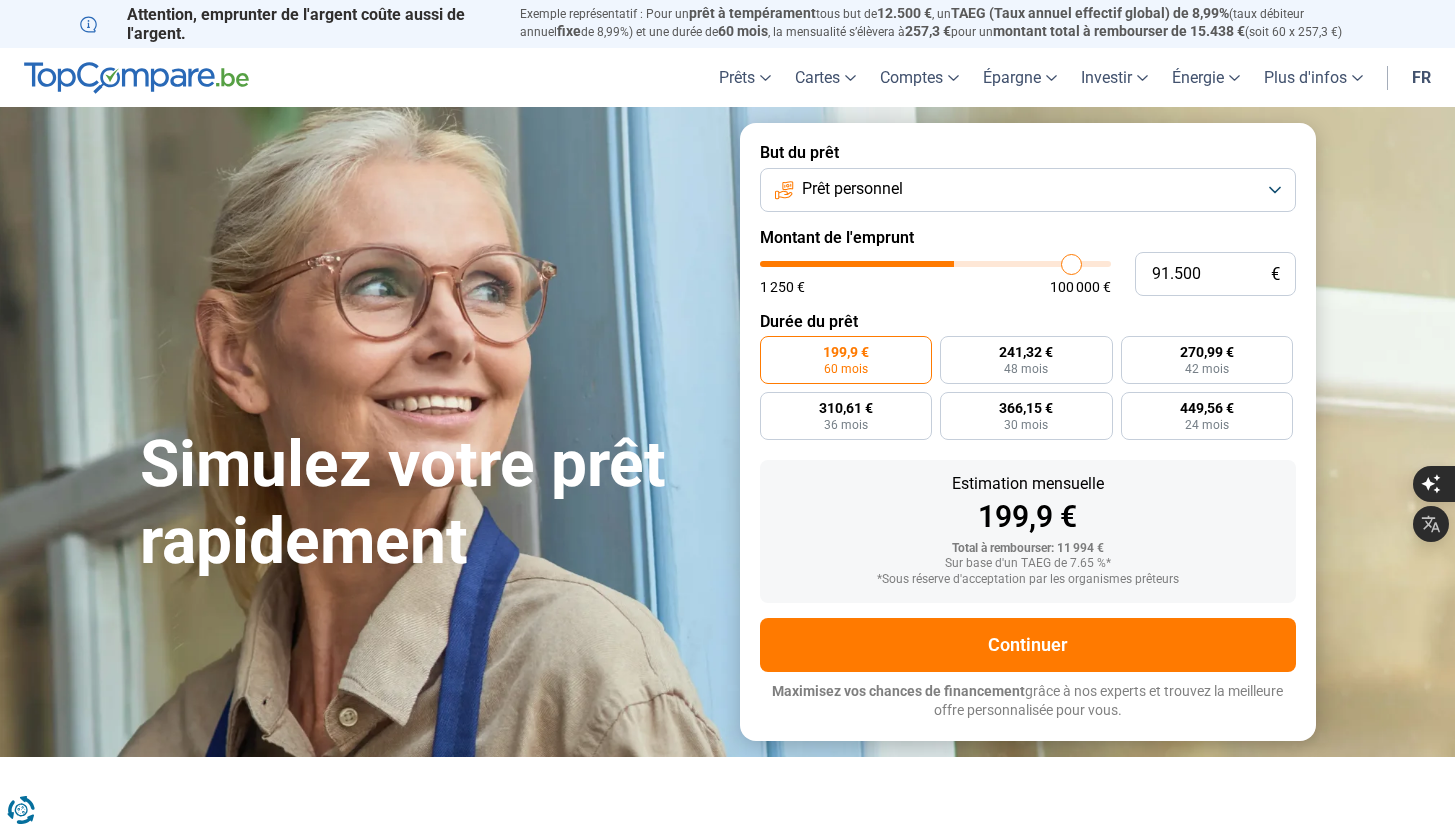 type on "93.500" 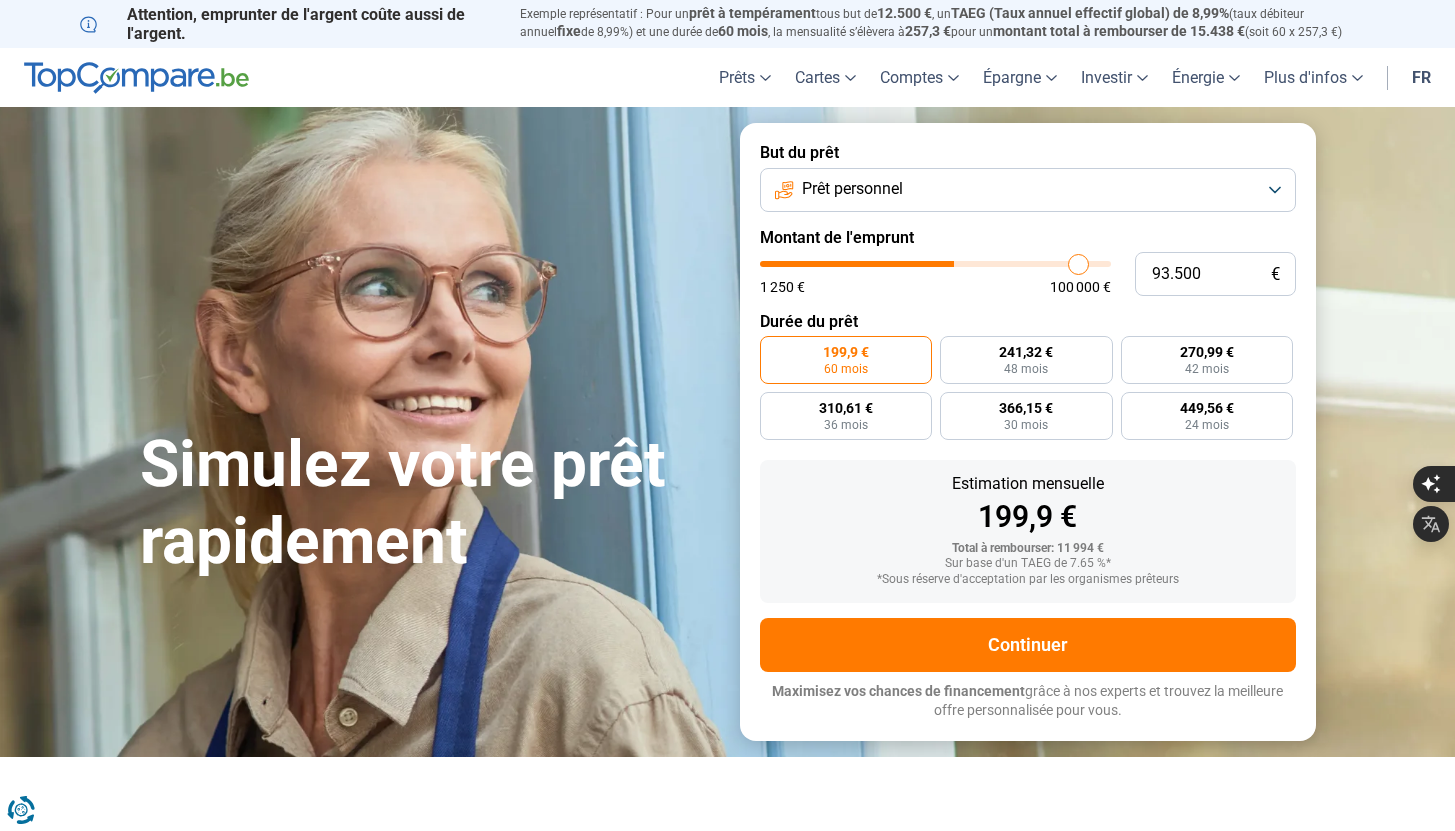 type on "95.500" 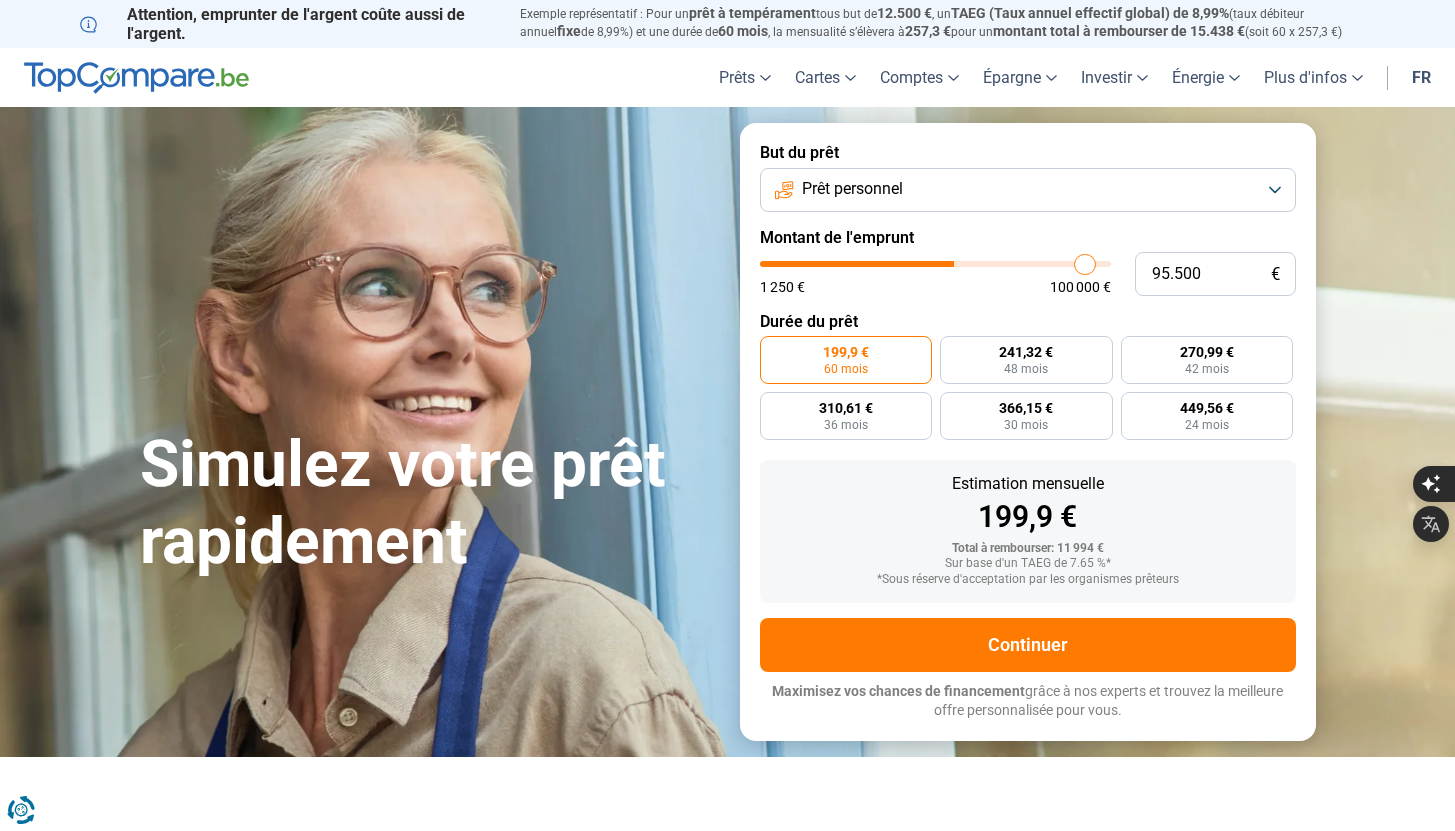 type on "97.000" 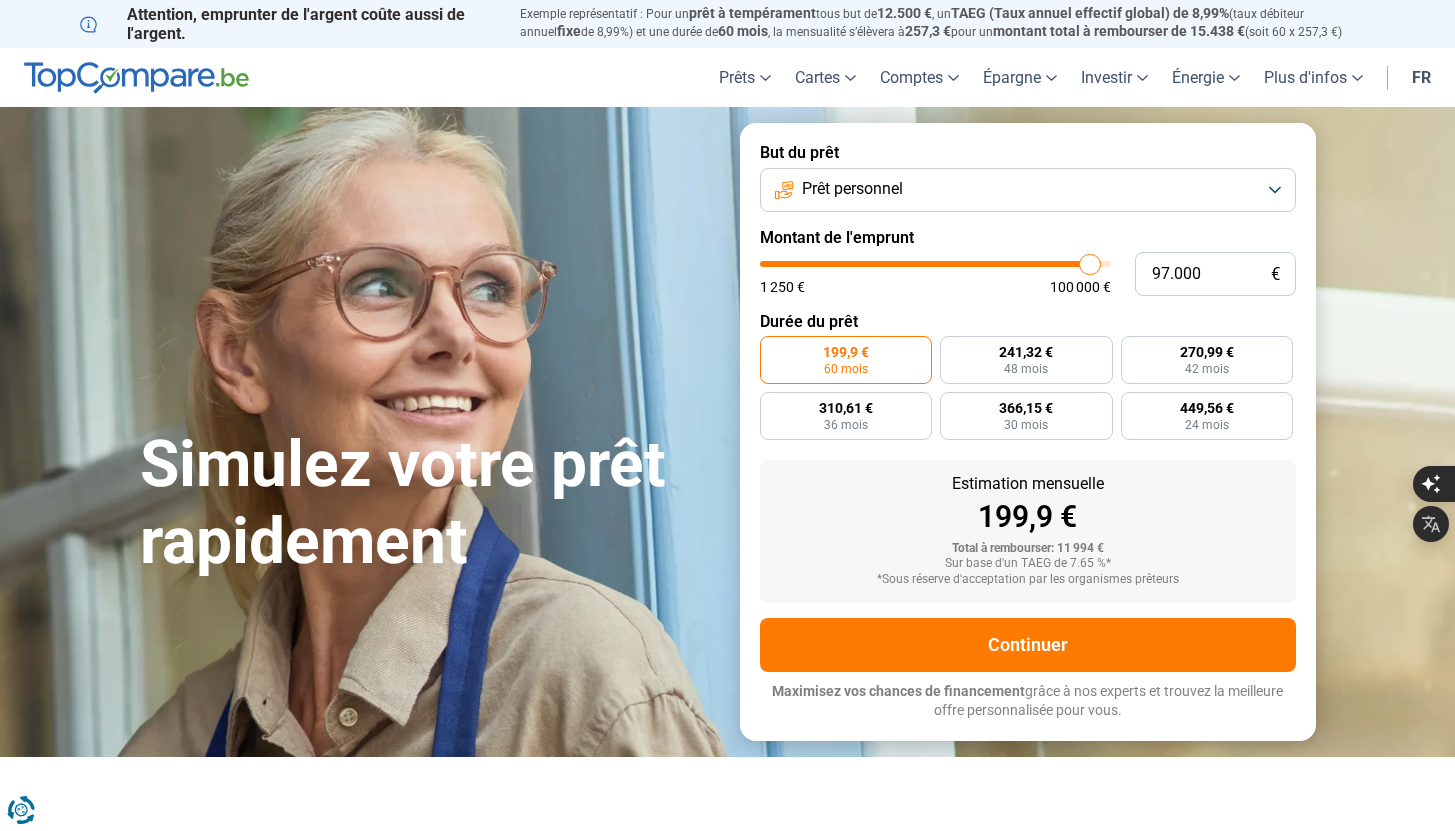 type on "98.500" 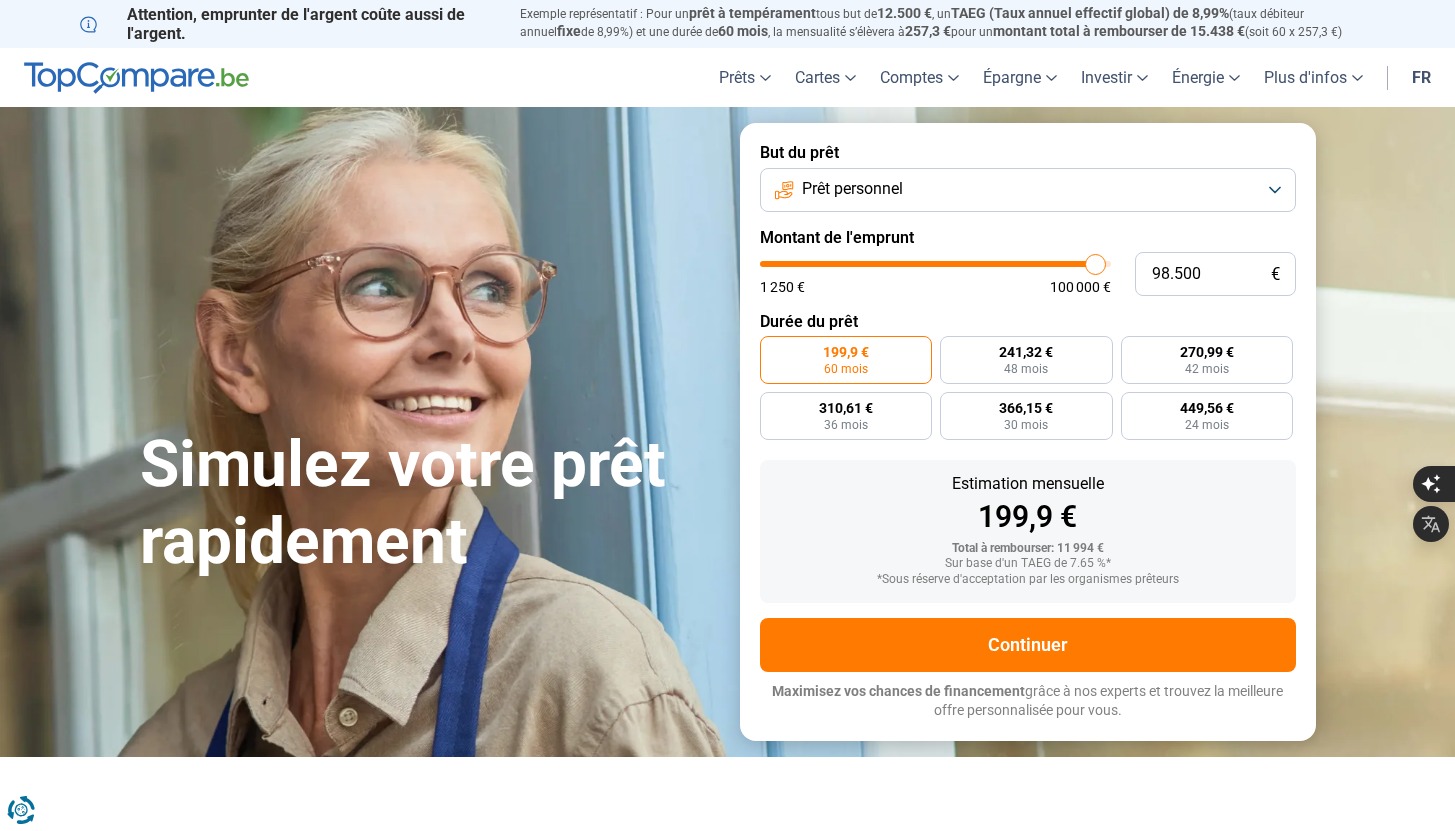 type on "100.000" 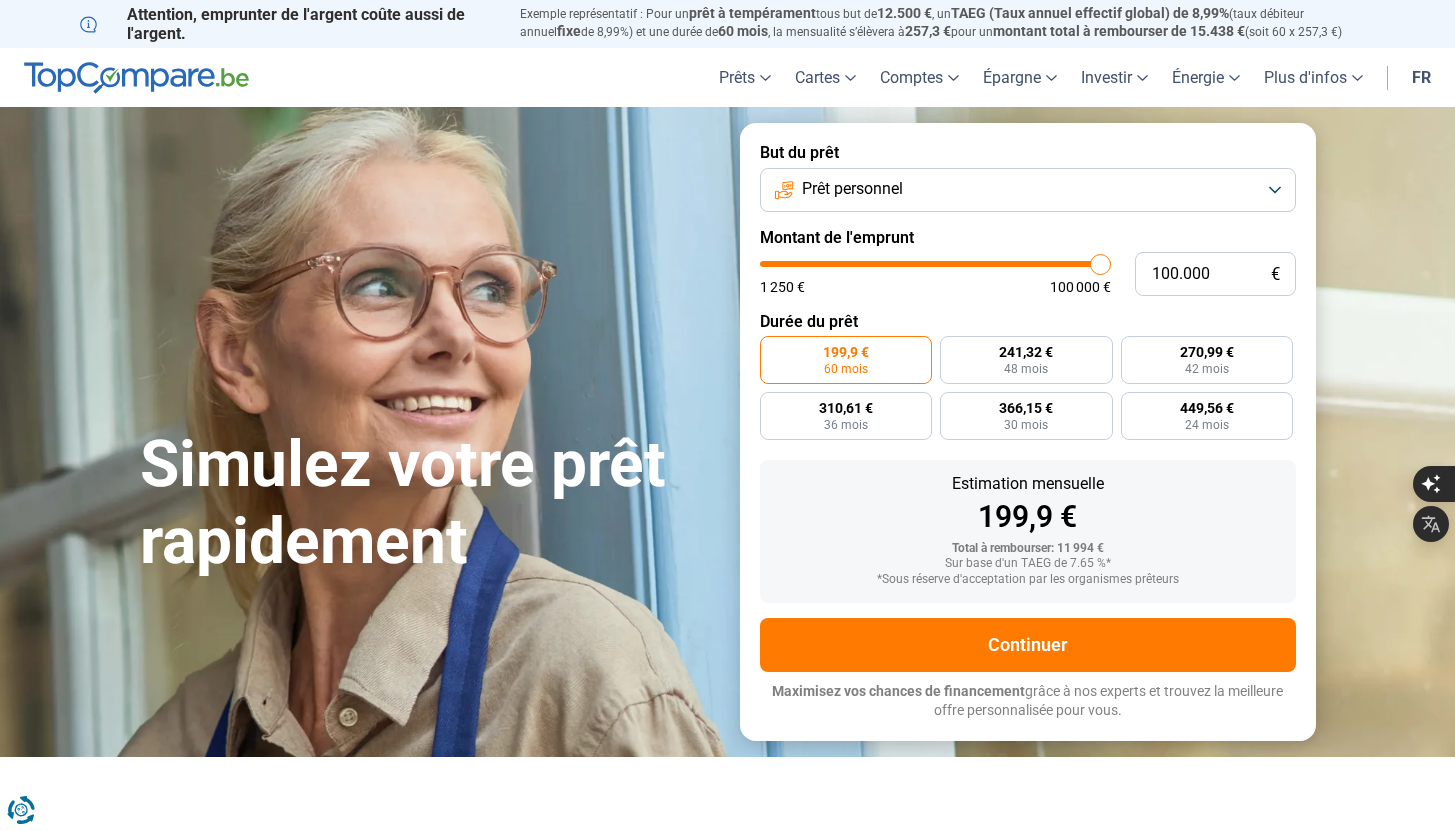 drag, startPoint x: 802, startPoint y: 264, endPoint x: 1141, endPoint y: 272, distance: 339.0944 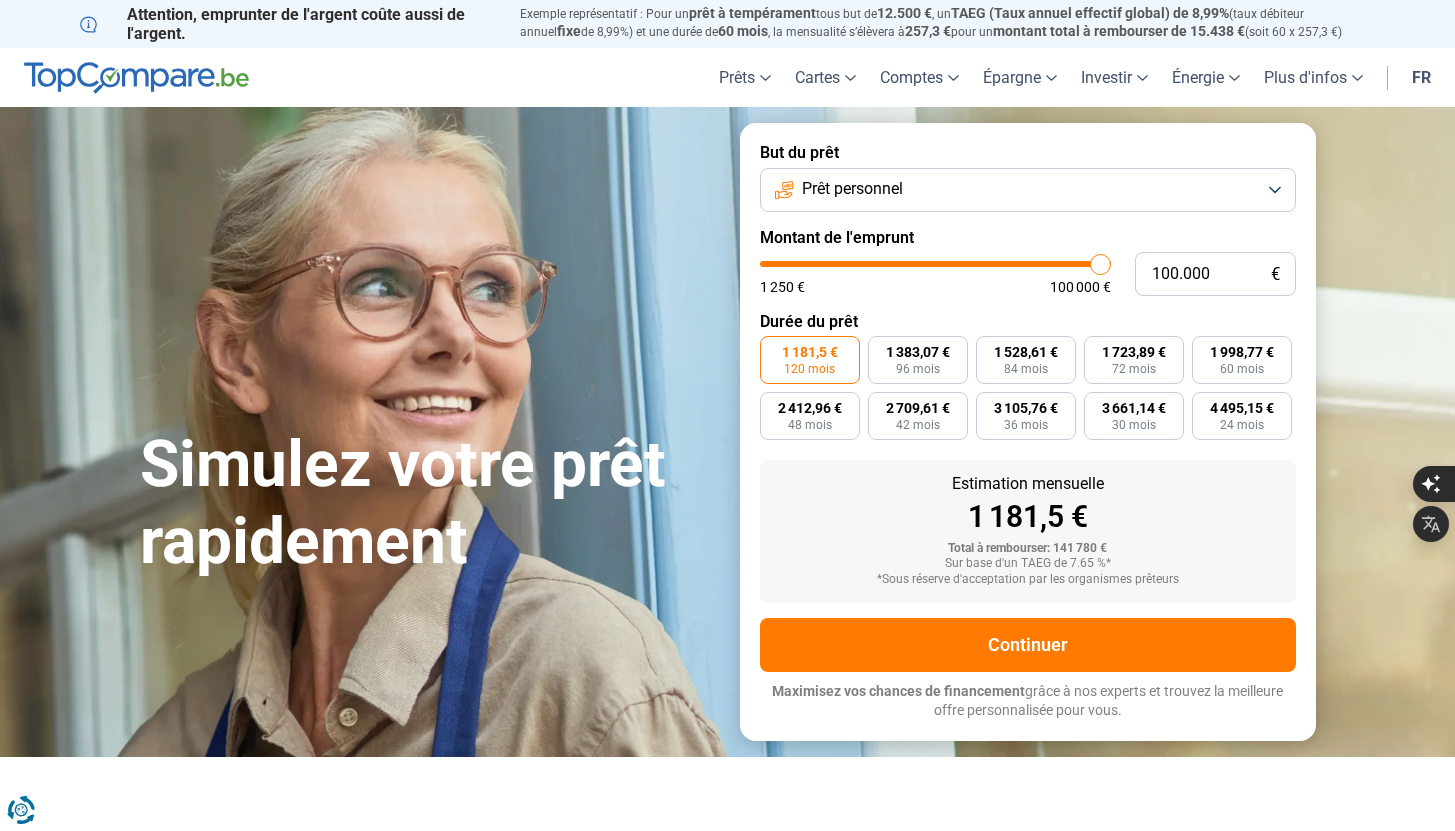 click on "120 mois" at bounding box center (809, 369) 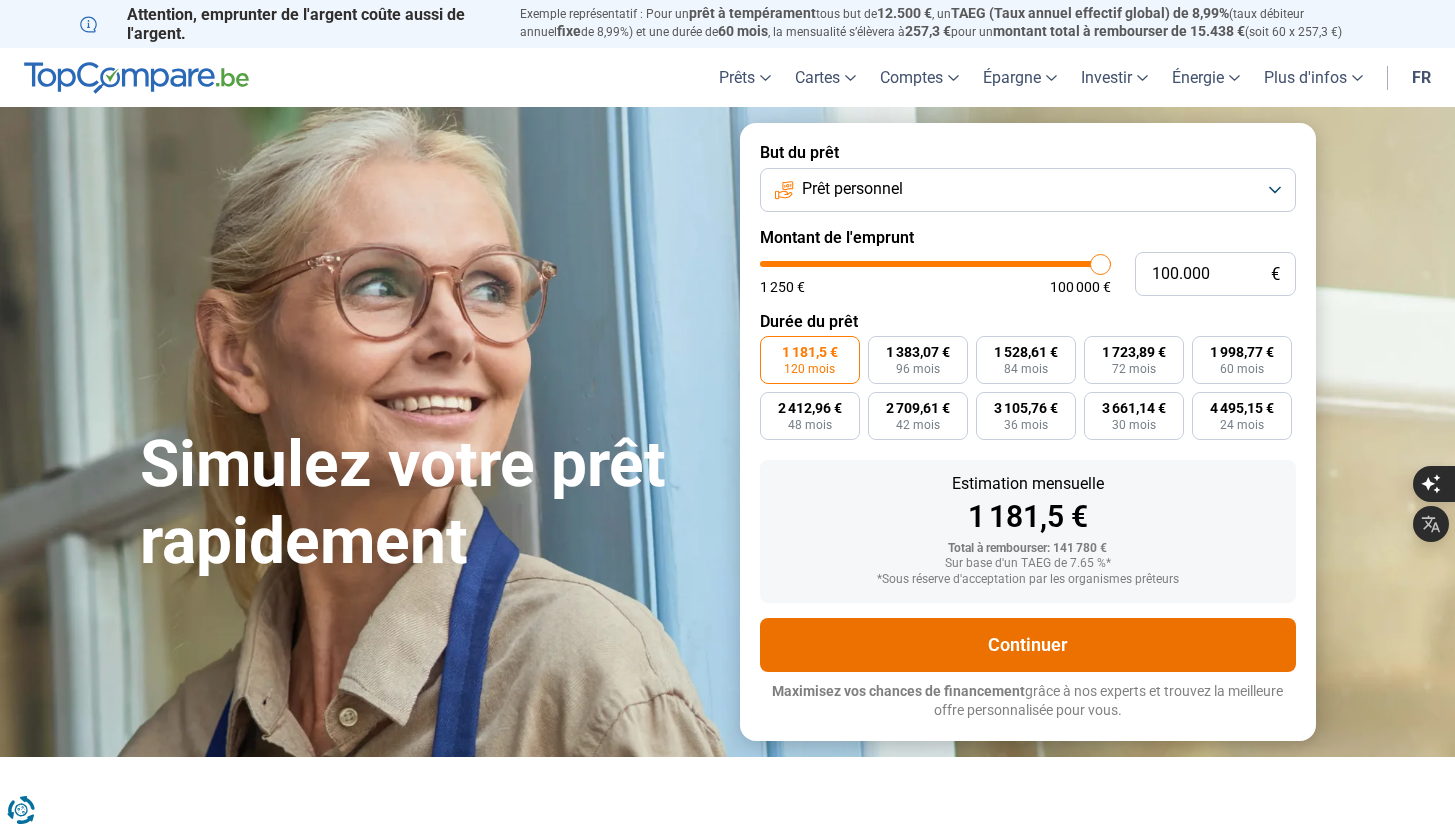 click on "Continuer" at bounding box center (1028, 645) 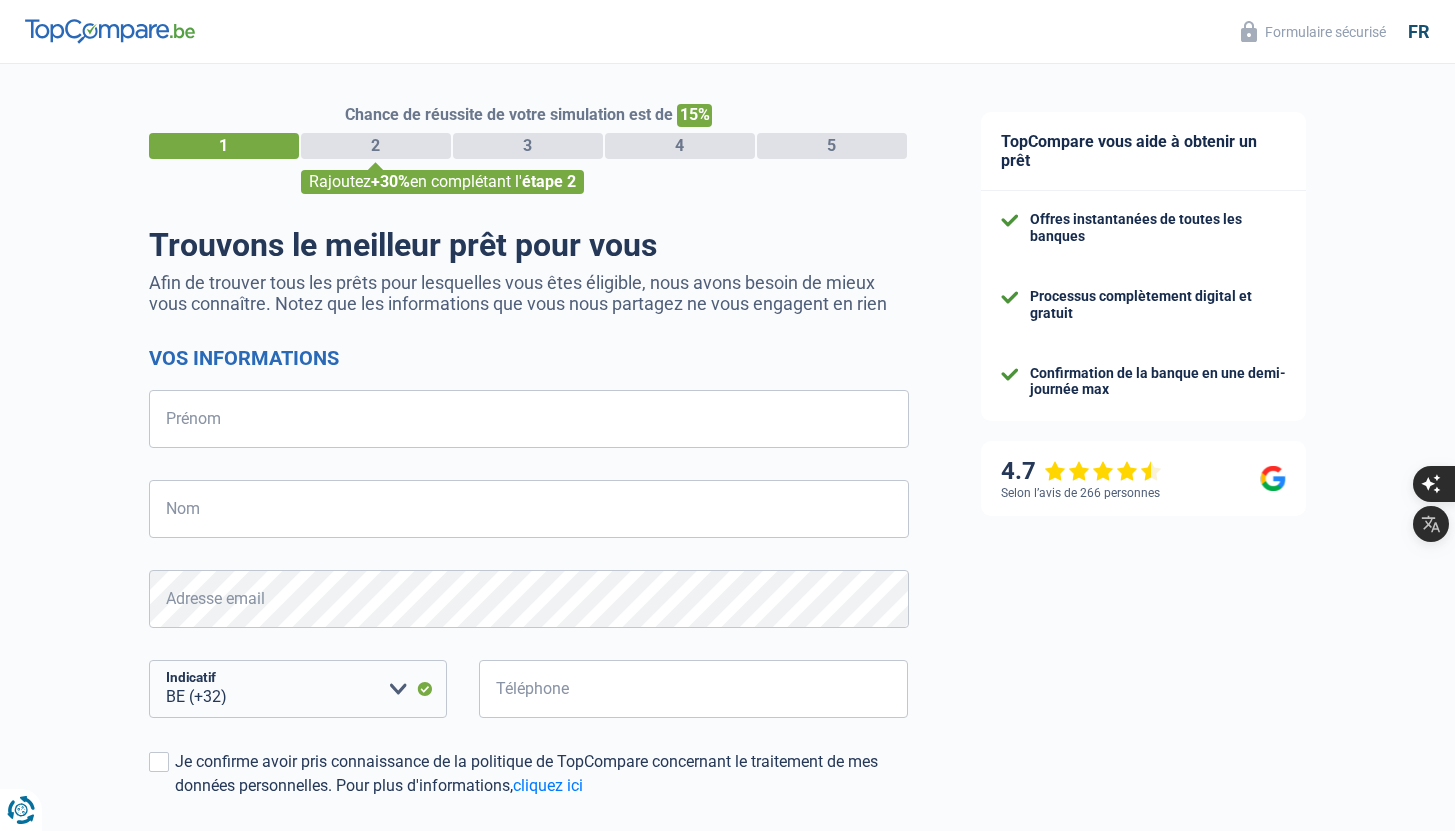 select on "32" 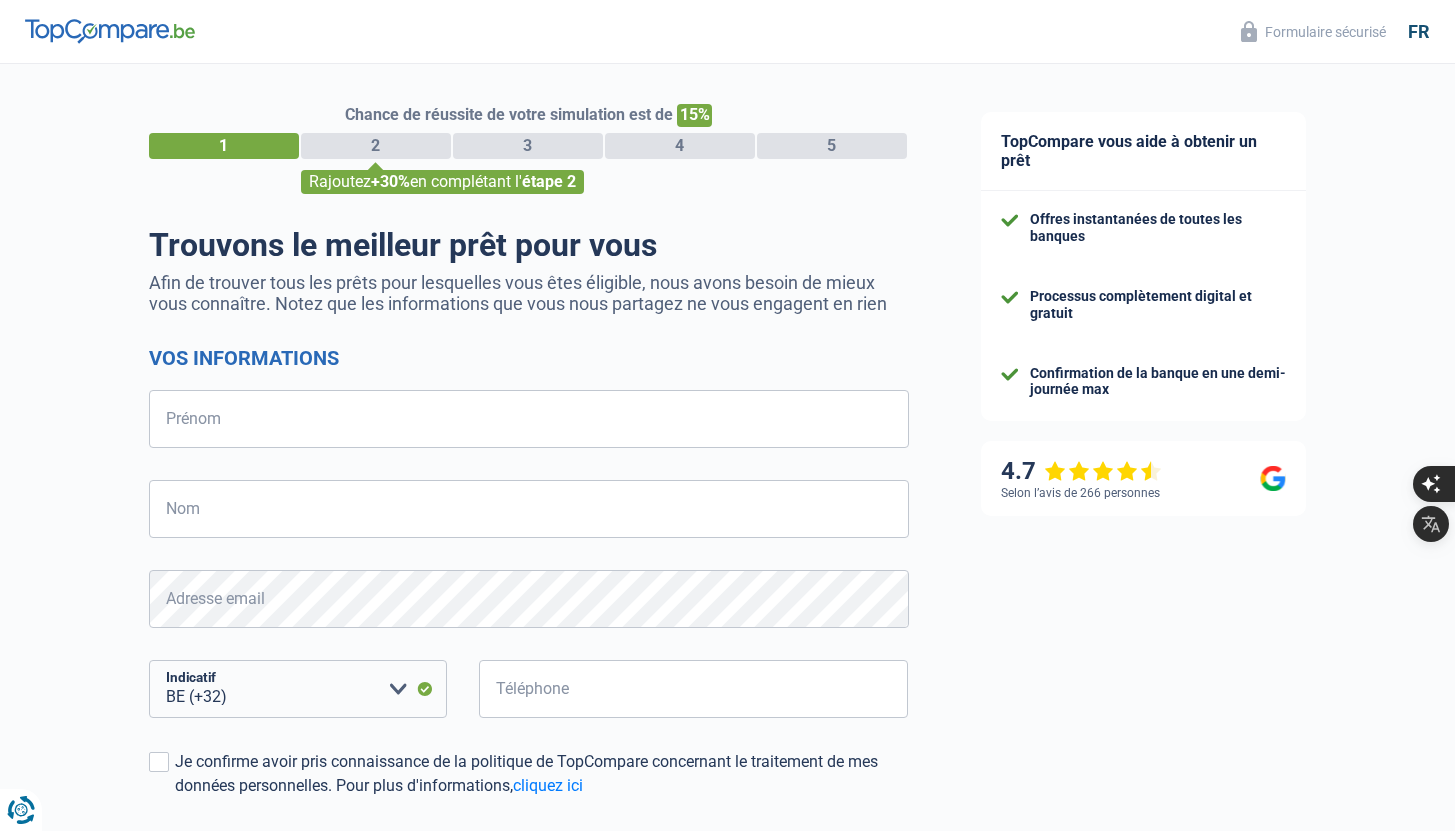 scroll, scrollTop: 0, scrollLeft: 0, axis: both 